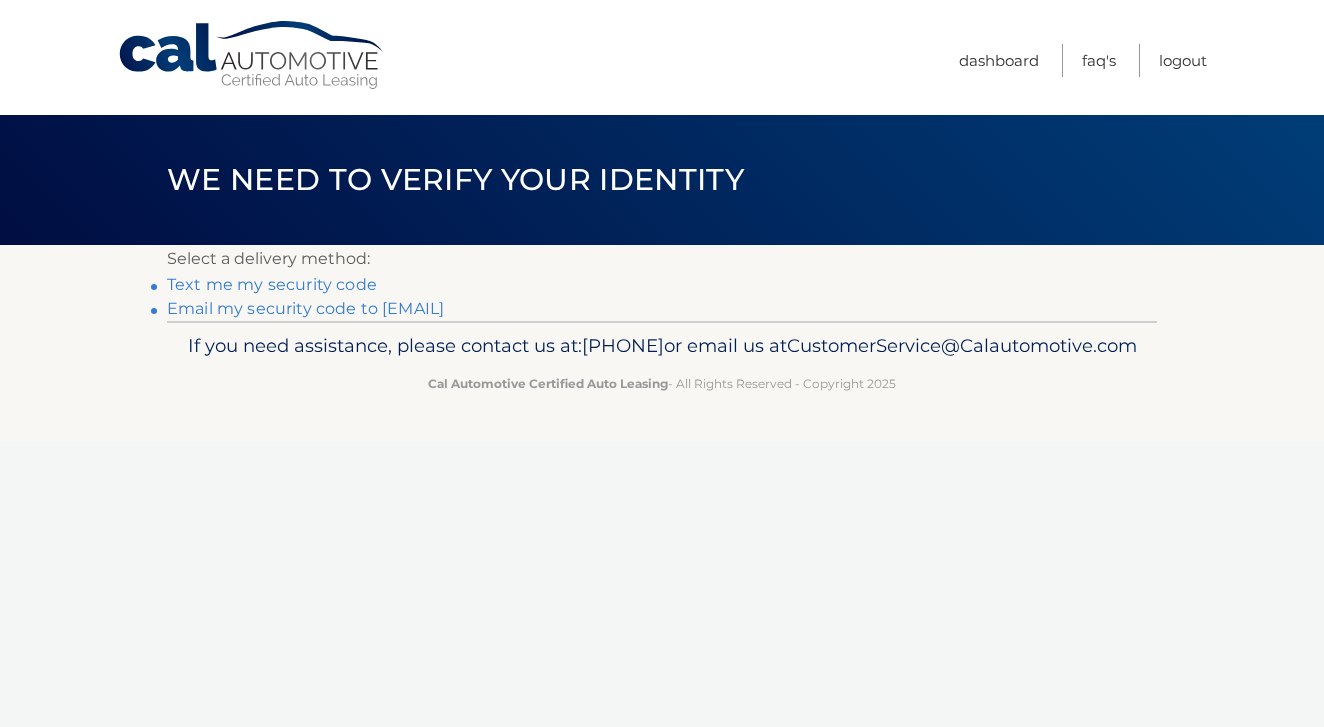 scroll, scrollTop: 0, scrollLeft: 0, axis: both 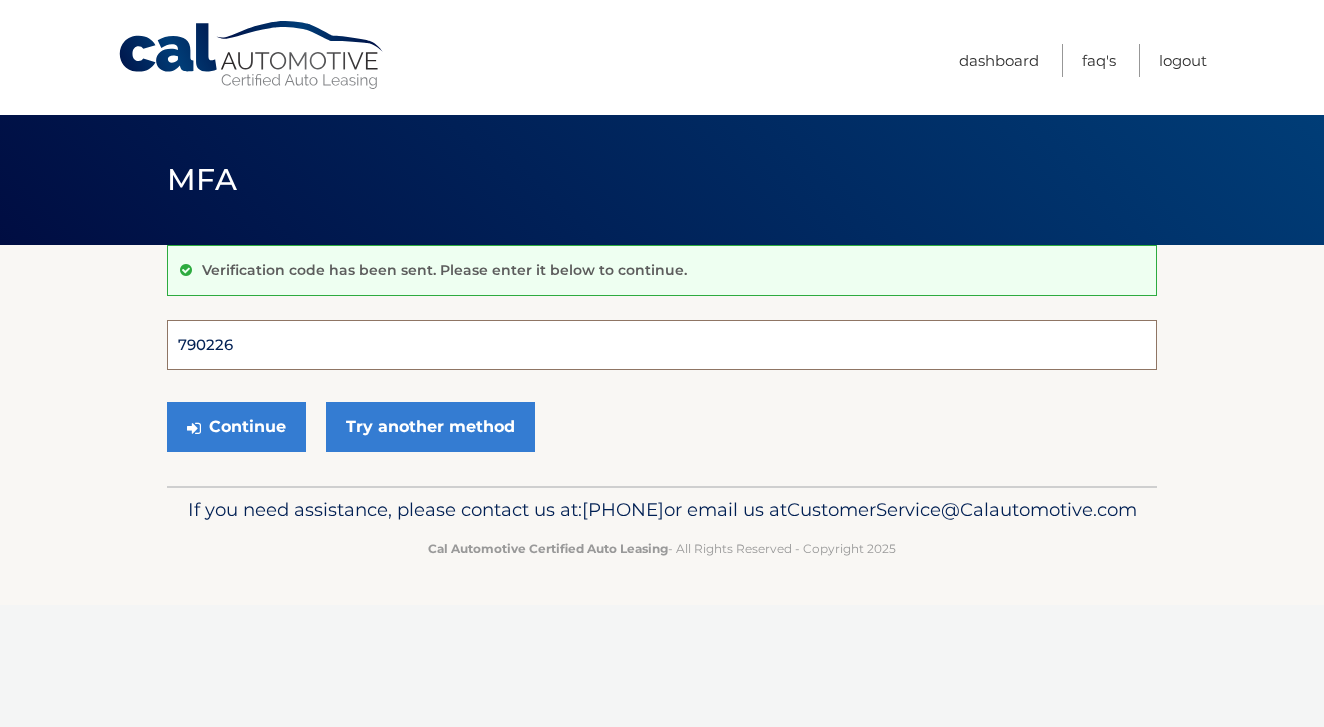 type on "790226" 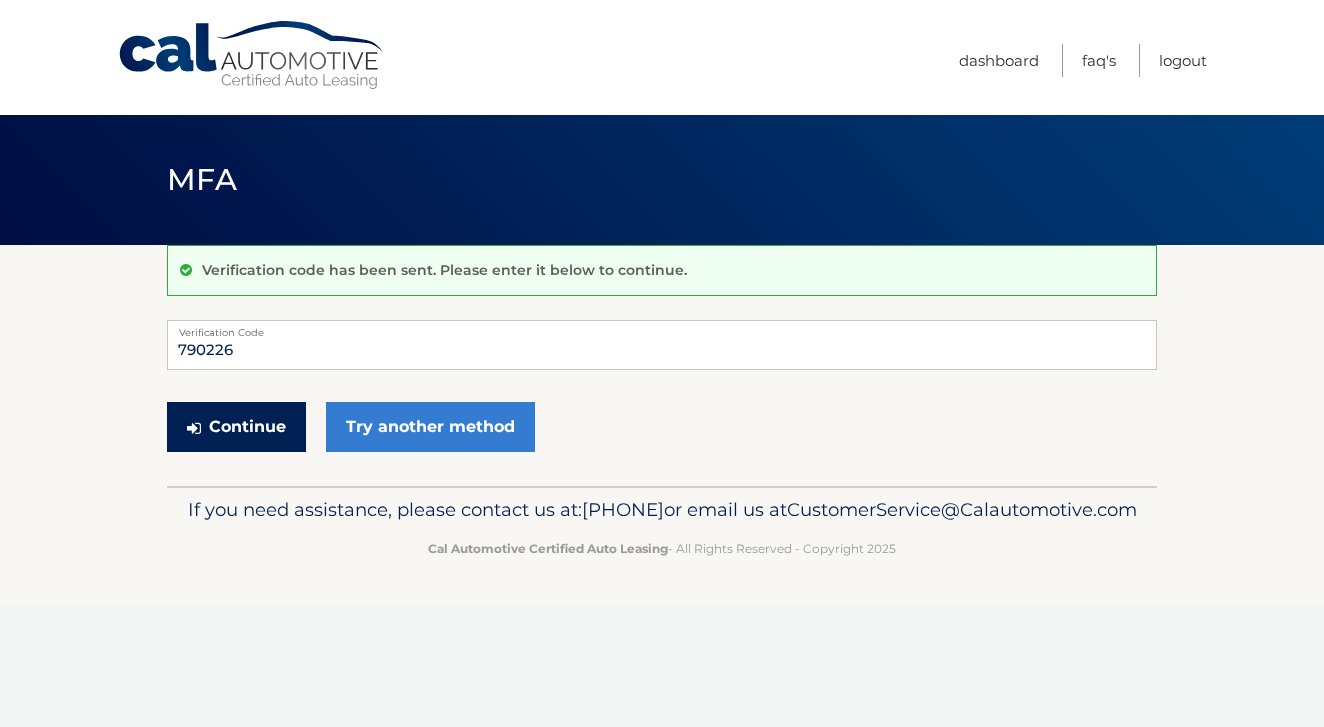 click on "Continue" at bounding box center [236, 427] 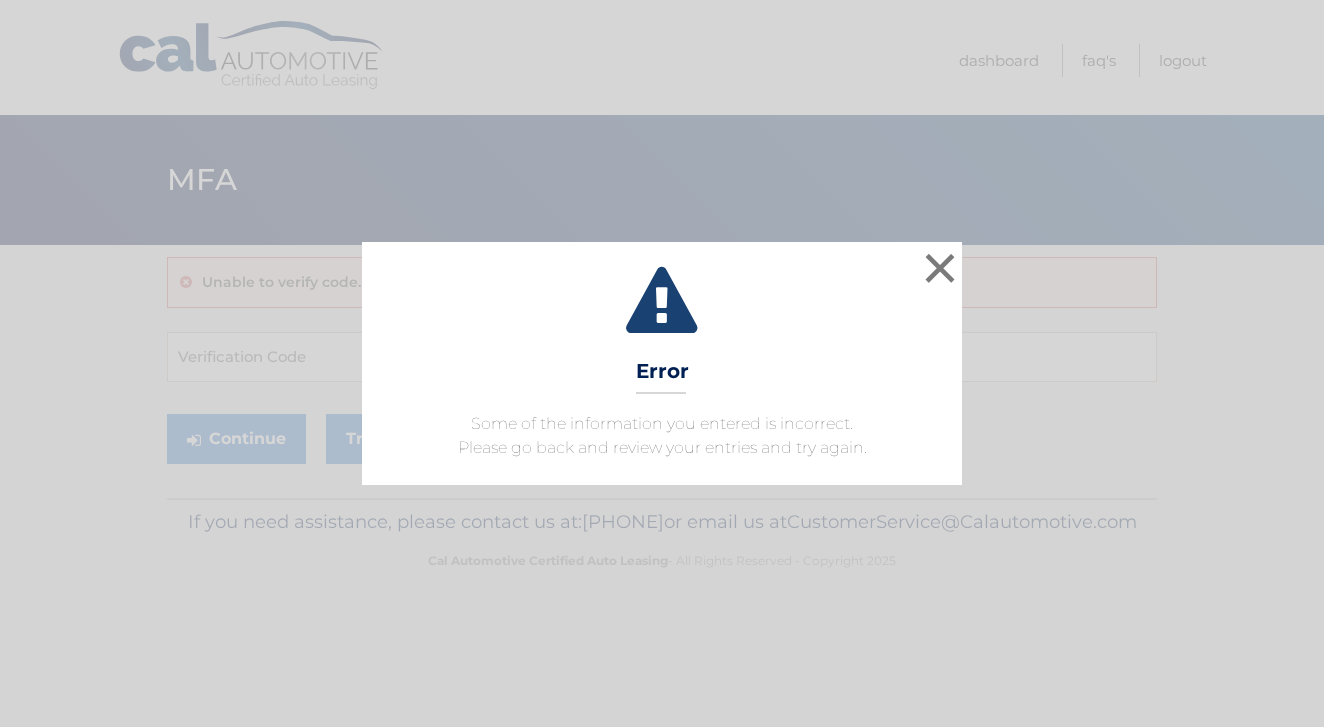 scroll, scrollTop: 0, scrollLeft: 0, axis: both 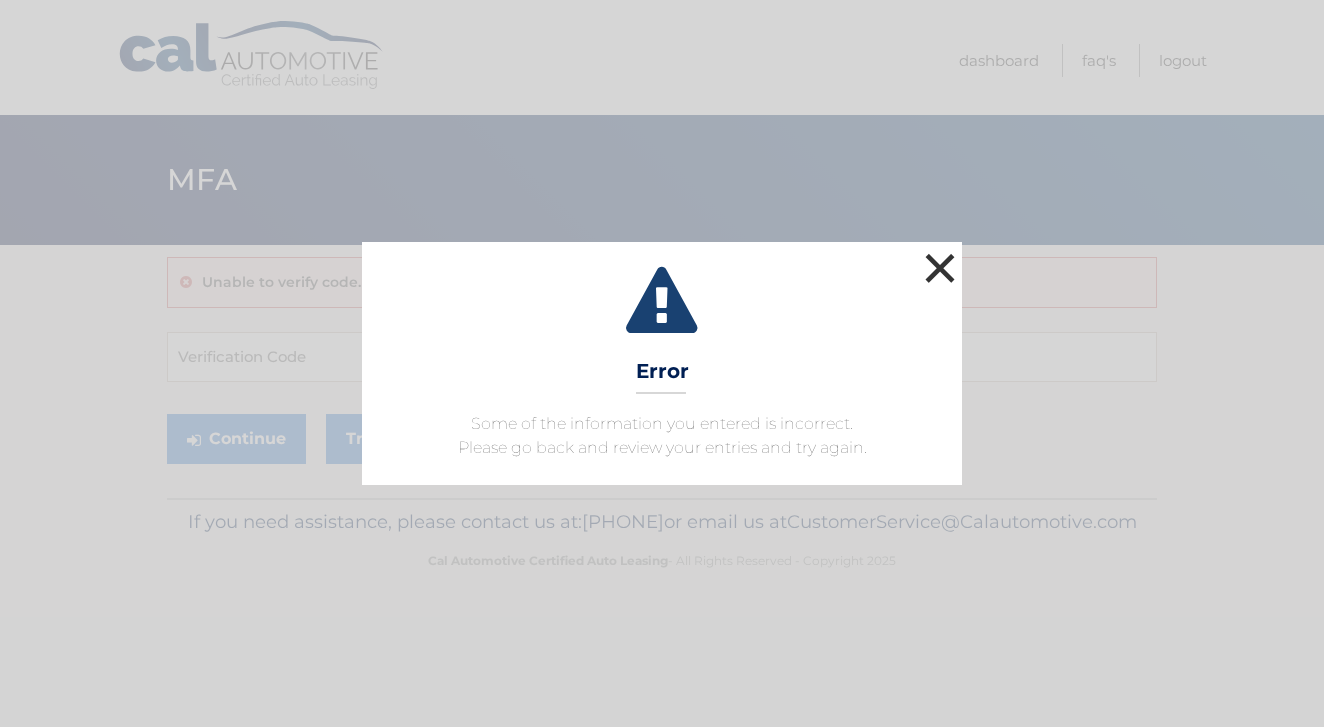 click on "×" at bounding box center (940, 268) 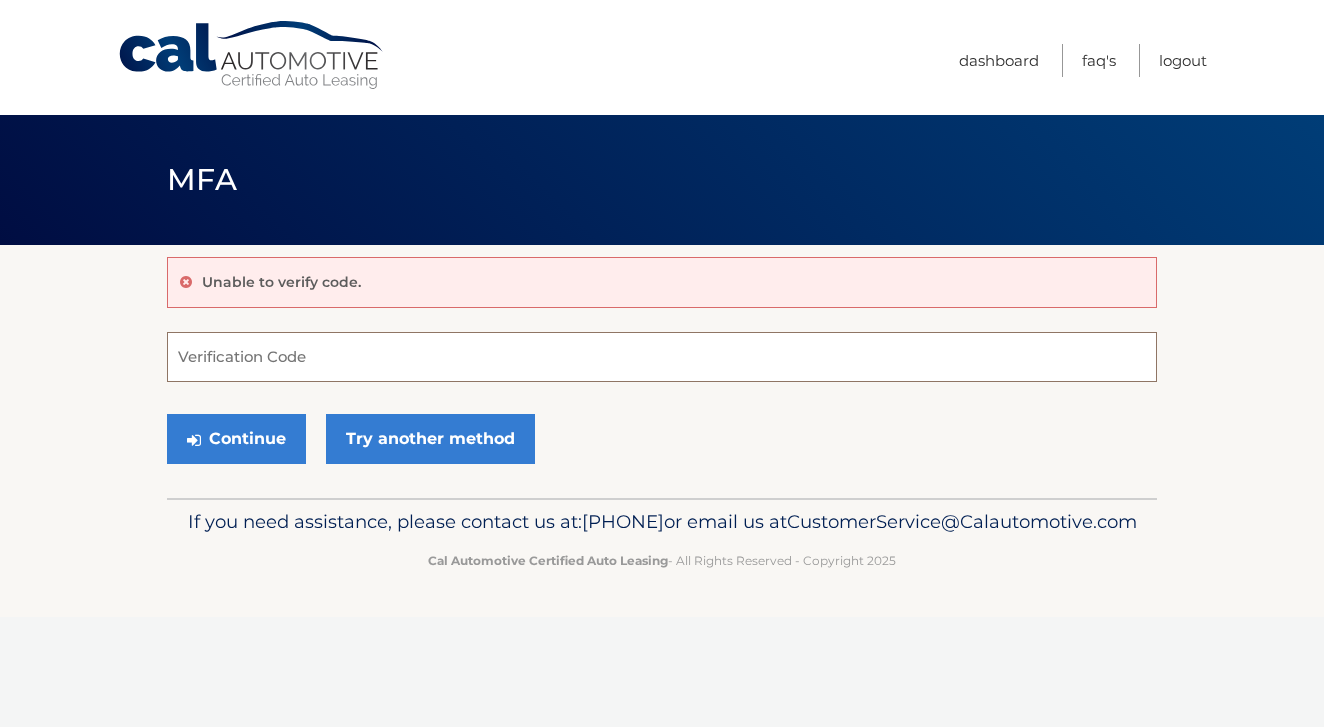 click on "Verification Code" at bounding box center [662, 357] 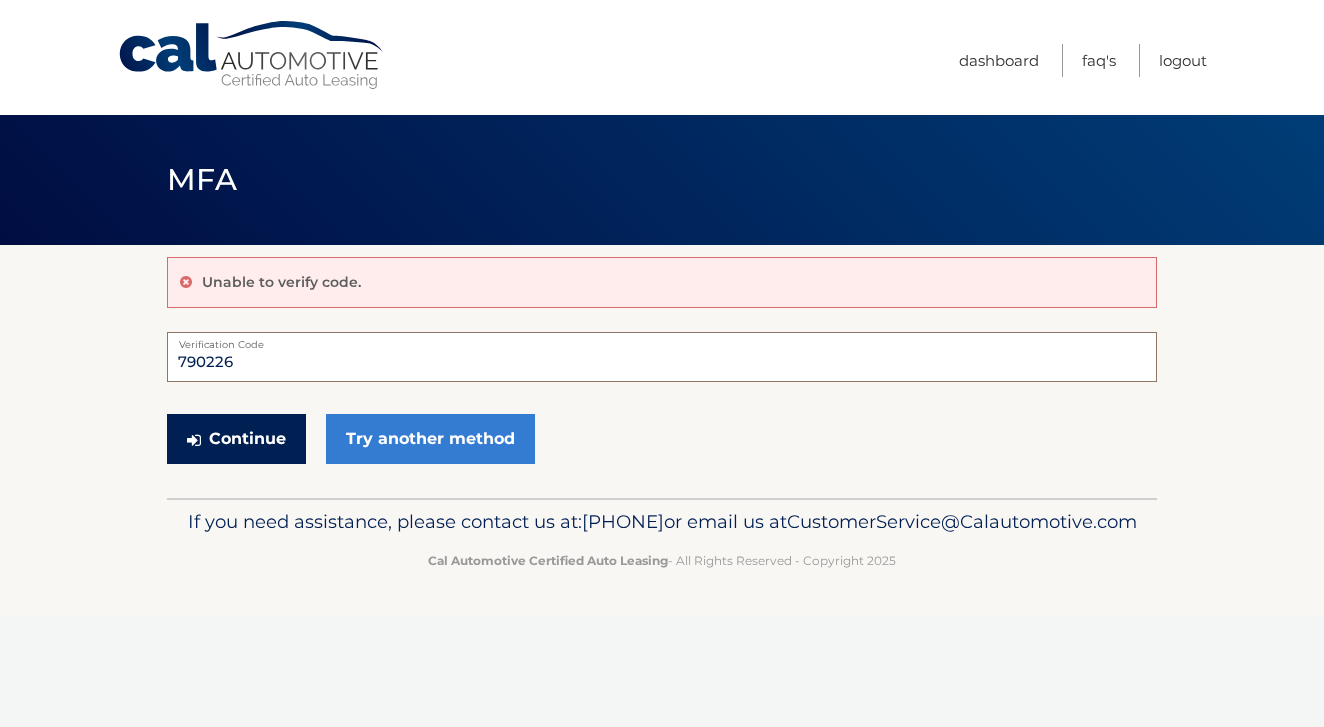 type on "790226" 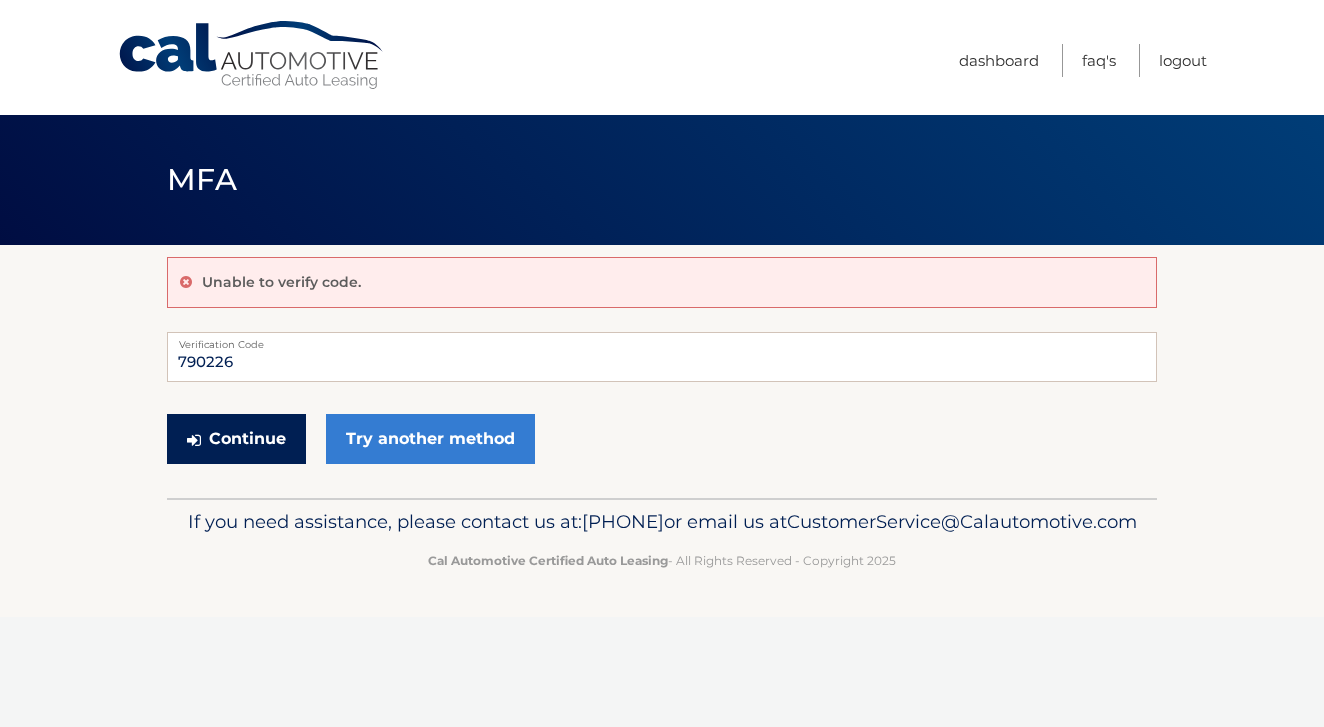 click on "Continue" at bounding box center (236, 439) 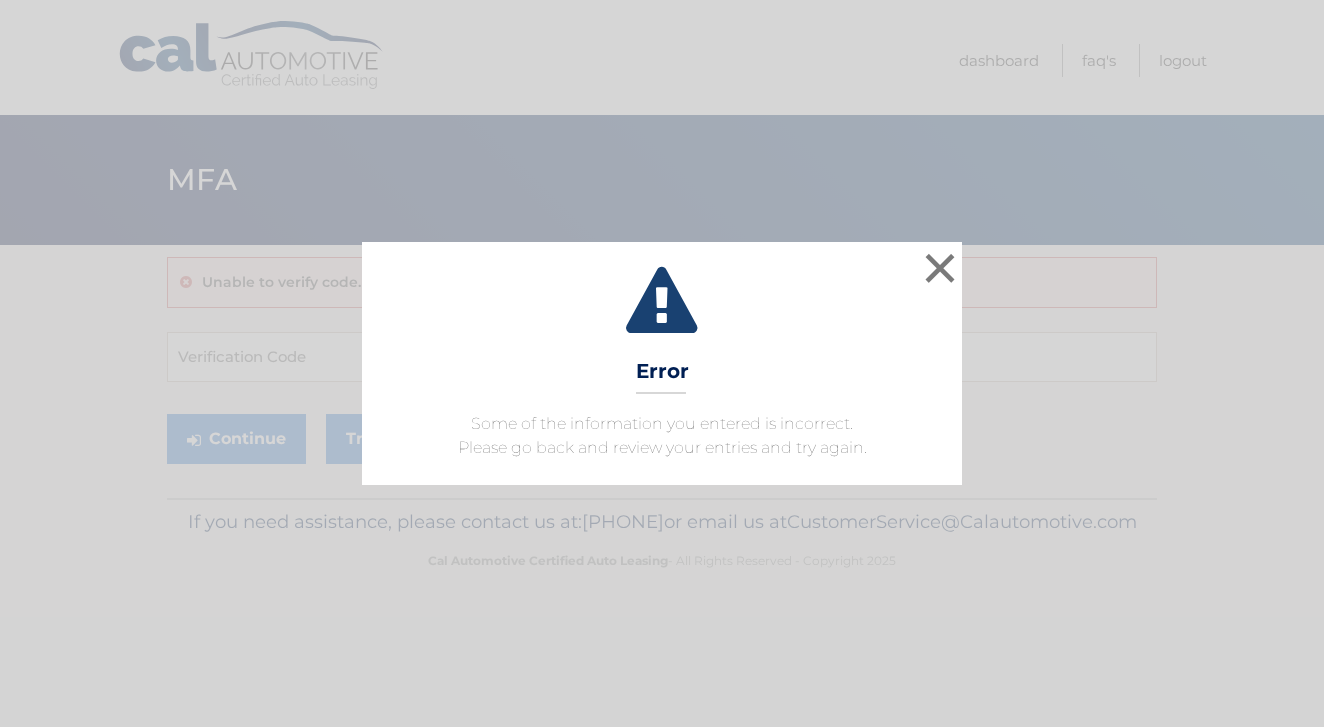 scroll, scrollTop: 0, scrollLeft: 0, axis: both 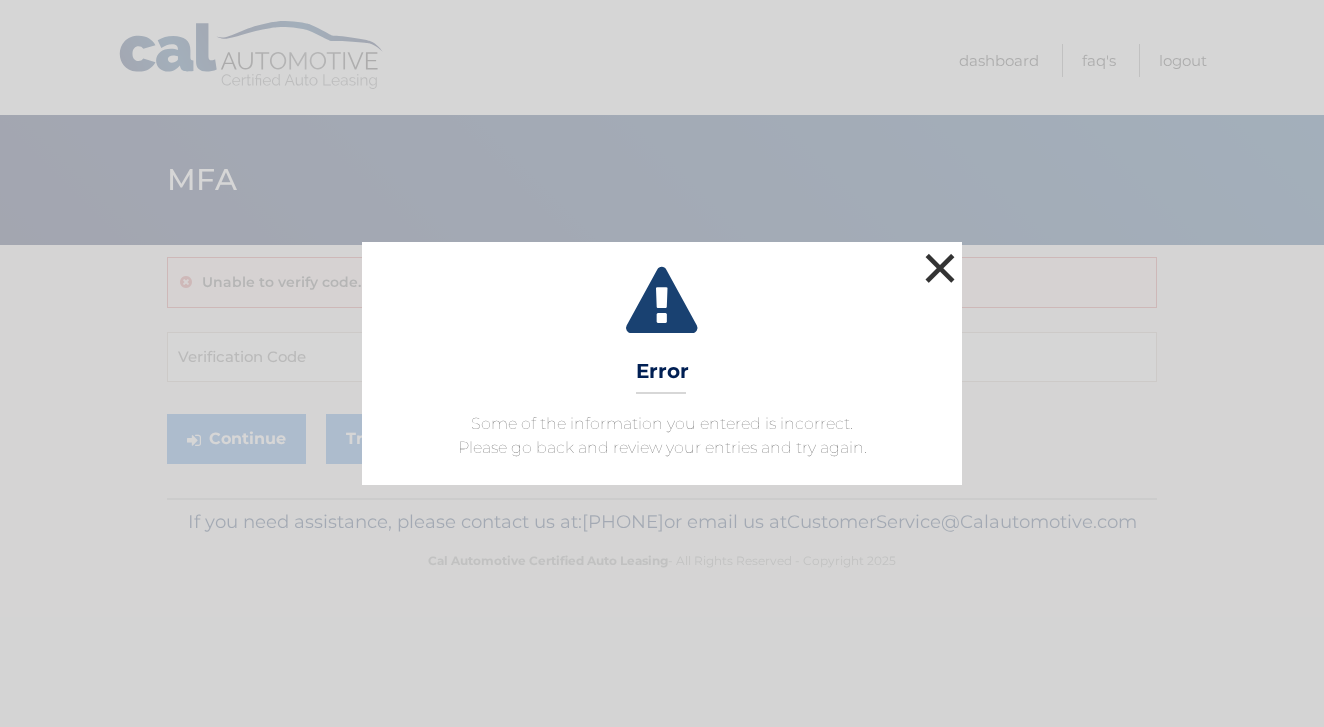 click on "×" at bounding box center [940, 268] 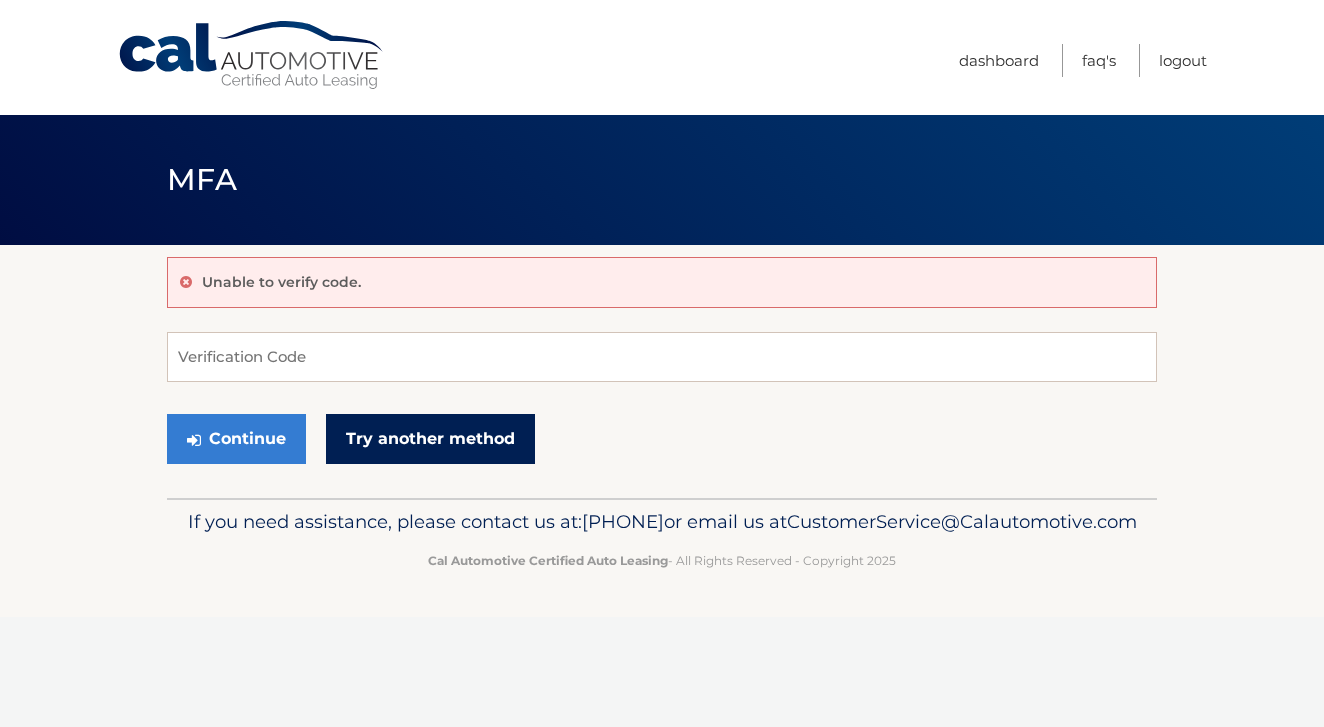 click on "Try another method" at bounding box center [430, 439] 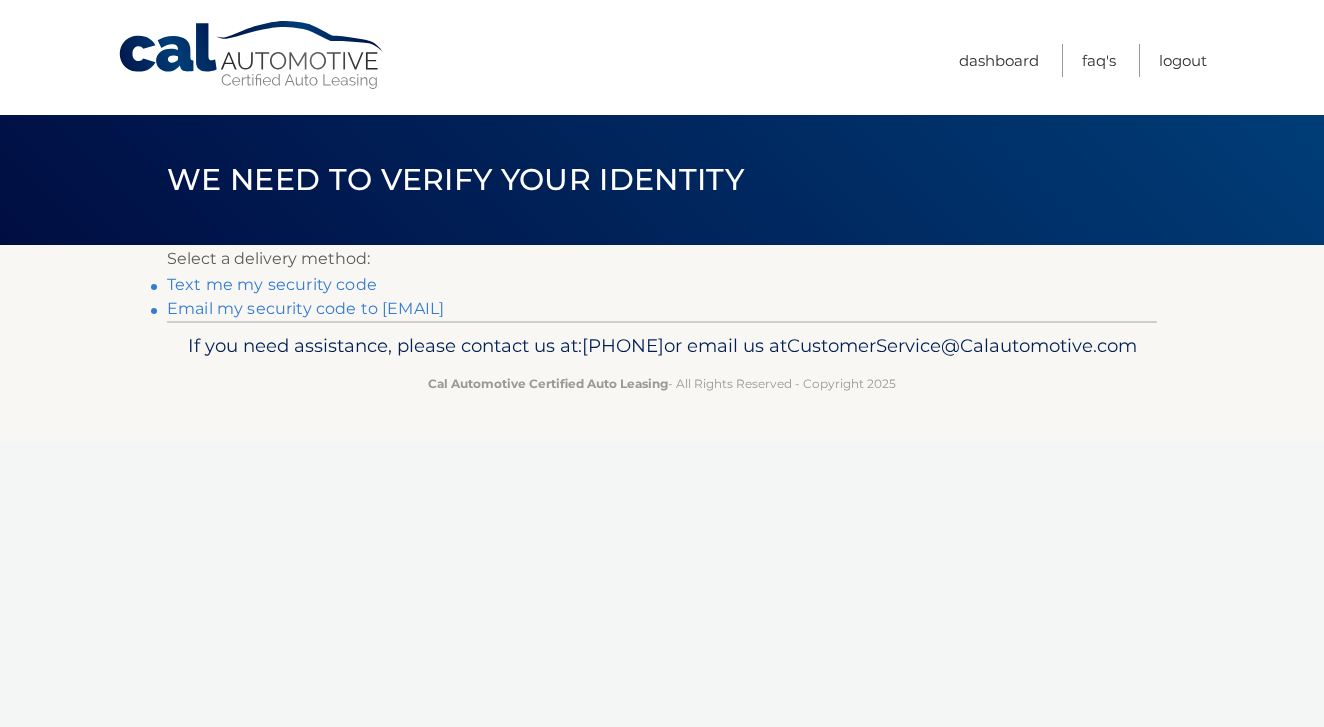 scroll, scrollTop: 0, scrollLeft: 0, axis: both 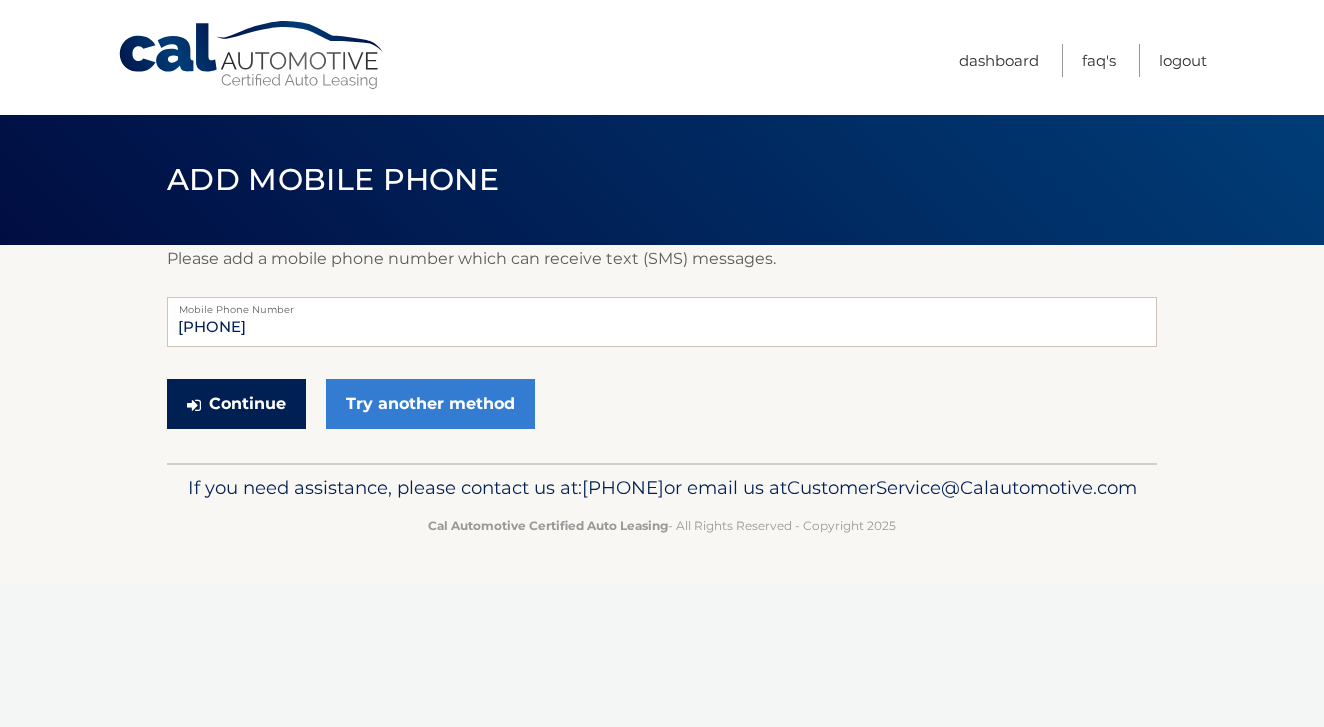 click on "Continue" at bounding box center [236, 404] 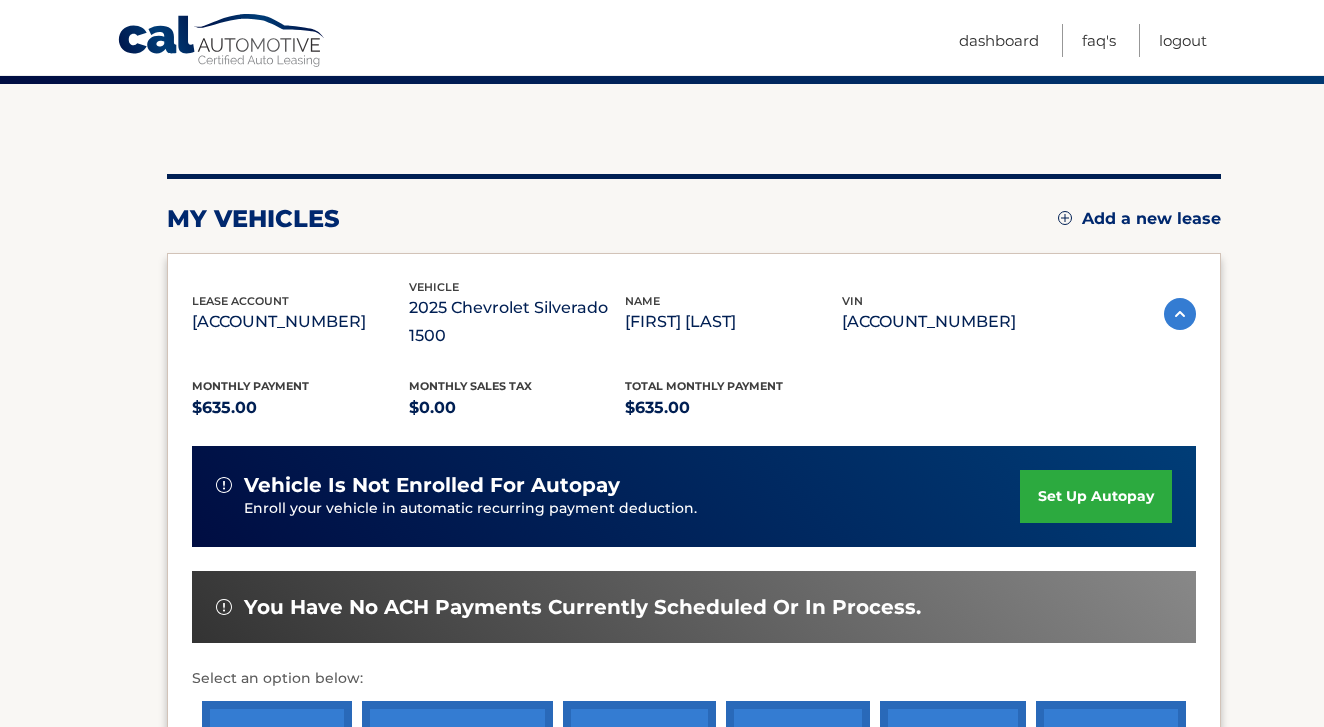 scroll, scrollTop: 172, scrollLeft: 0, axis: vertical 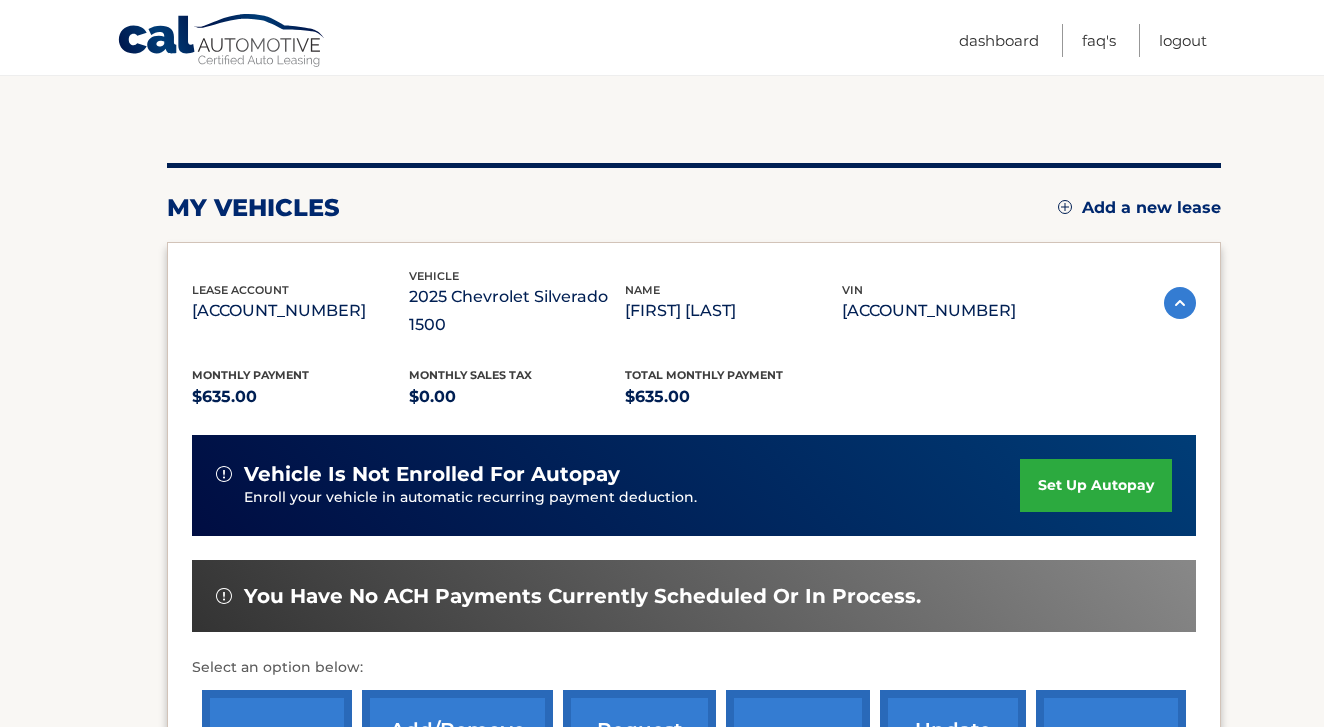 click on "set up autopay" at bounding box center (1096, 485) 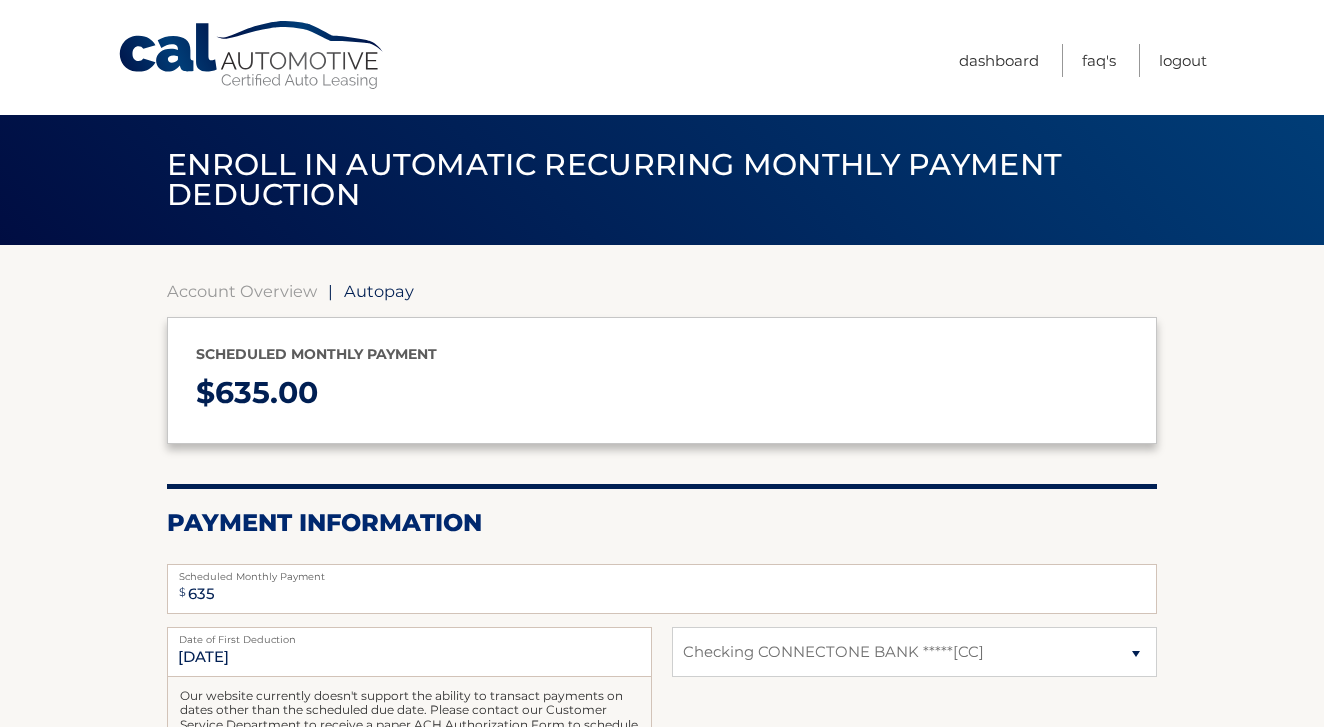 select on "ODE1ODUwOTctMWY5Ni00NWE0LTg2NTEtYWYxZDc5Yjk4MGY0" 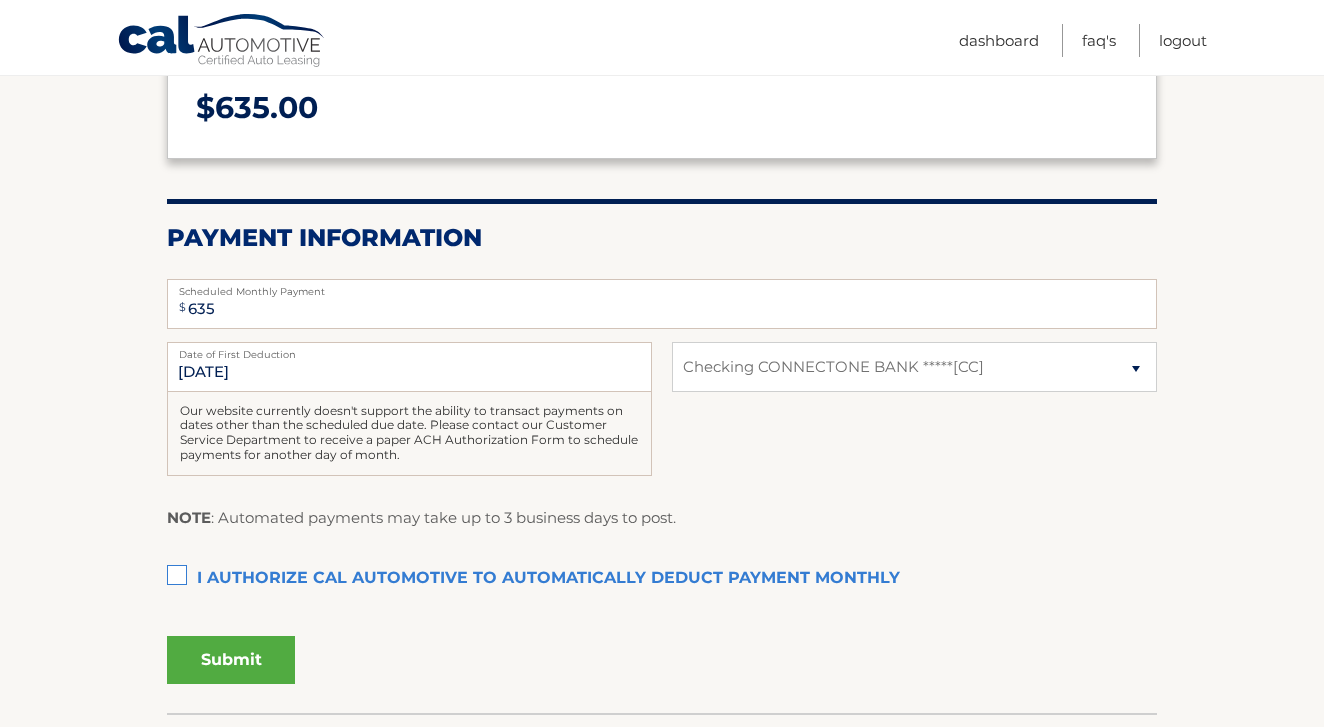 scroll, scrollTop: 302, scrollLeft: 0, axis: vertical 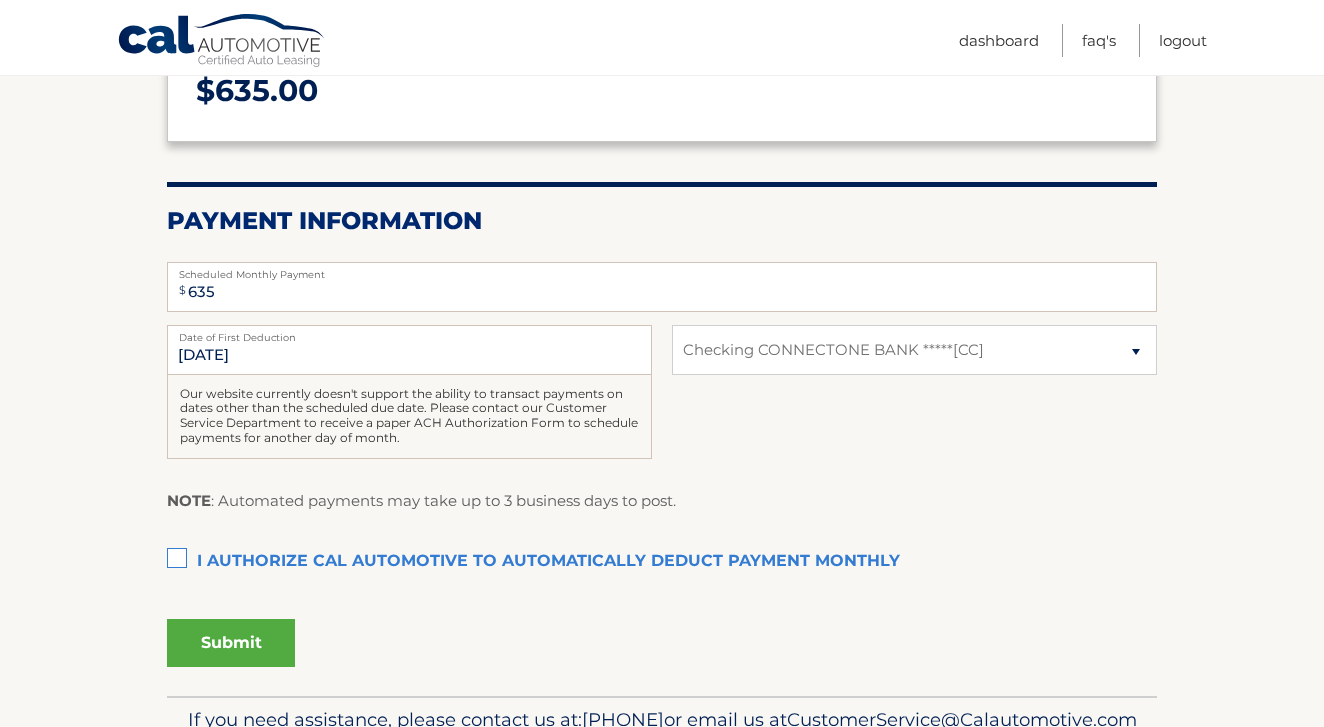 click on "I authorize cal automotive to automatically deduct payment monthly
This checkbox must be checked" at bounding box center (662, 562) 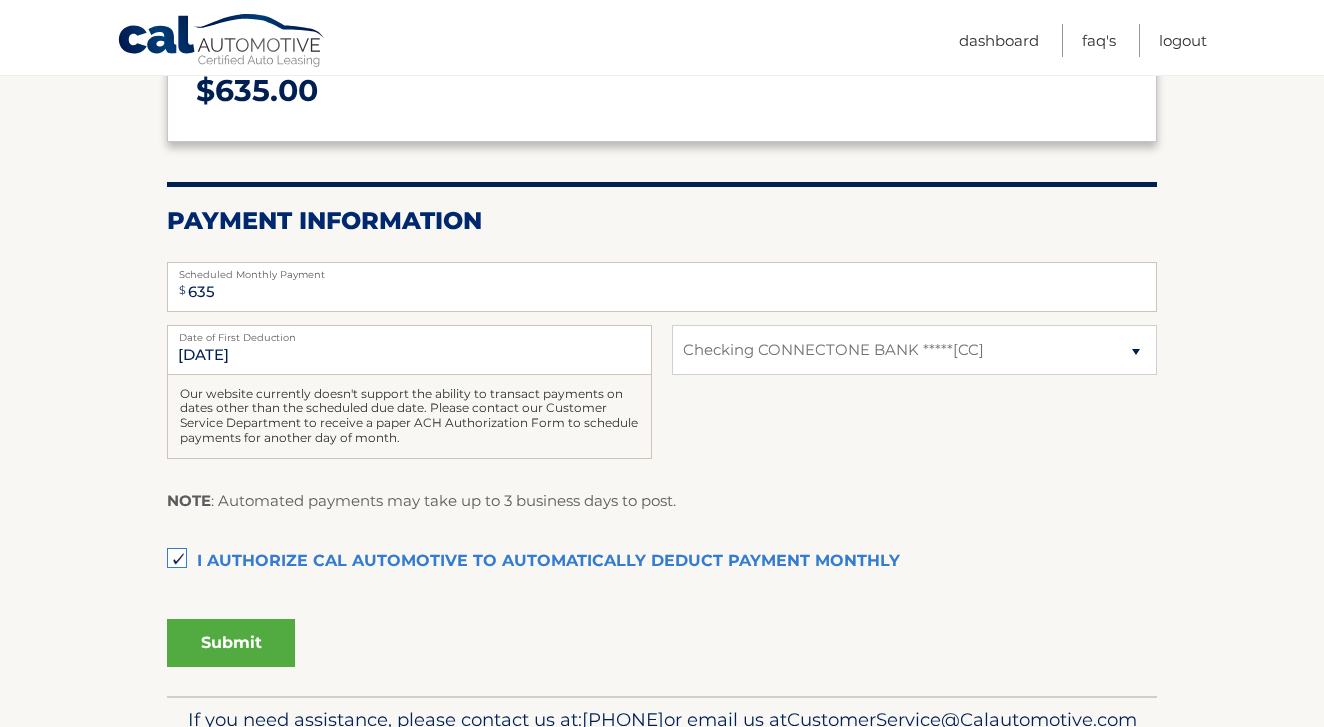 click on "Submit" at bounding box center [231, 643] 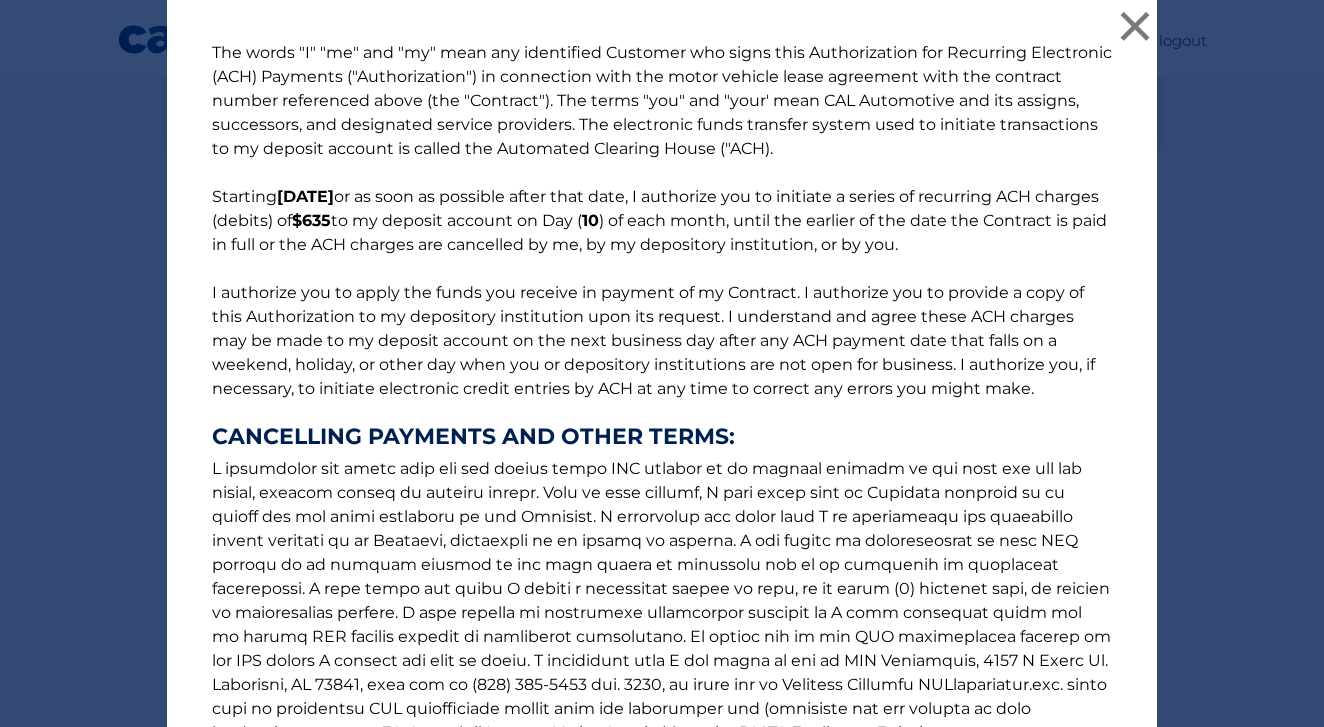 scroll, scrollTop: 0, scrollLeft: 0, axis: both 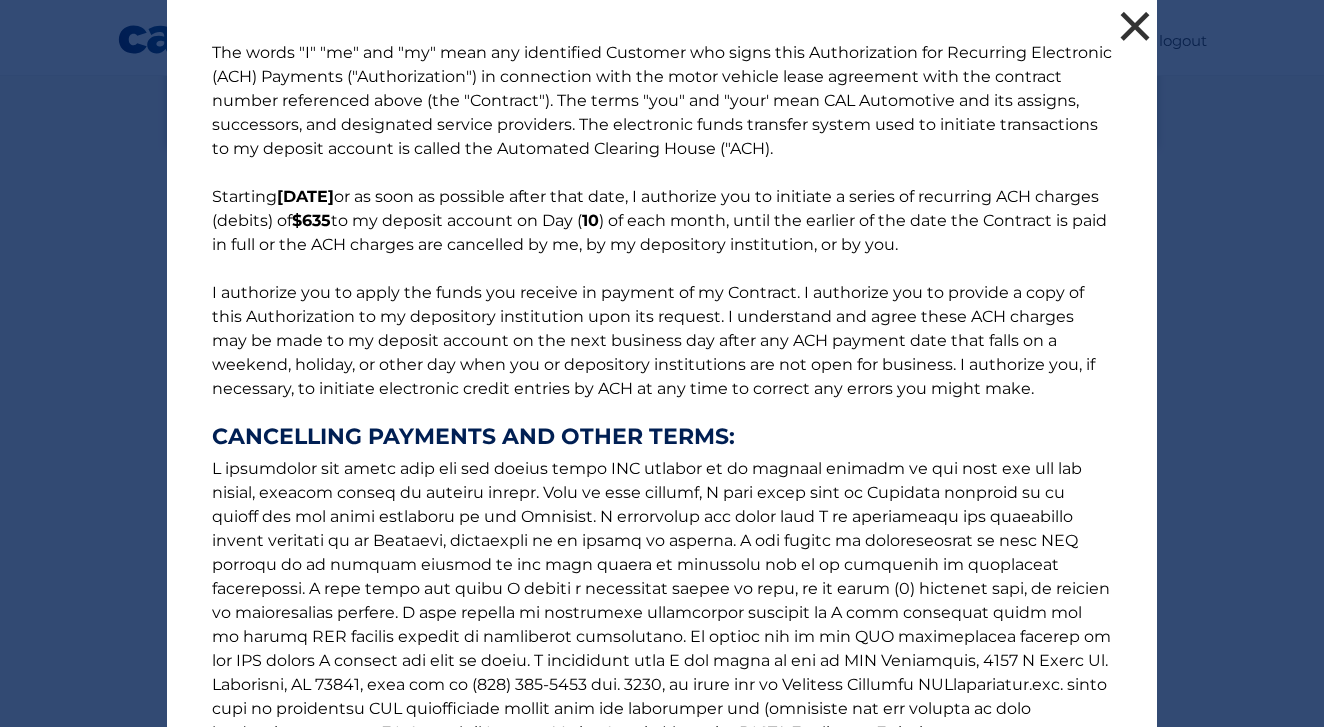 click on "×" at bounding box center (1135, 26) 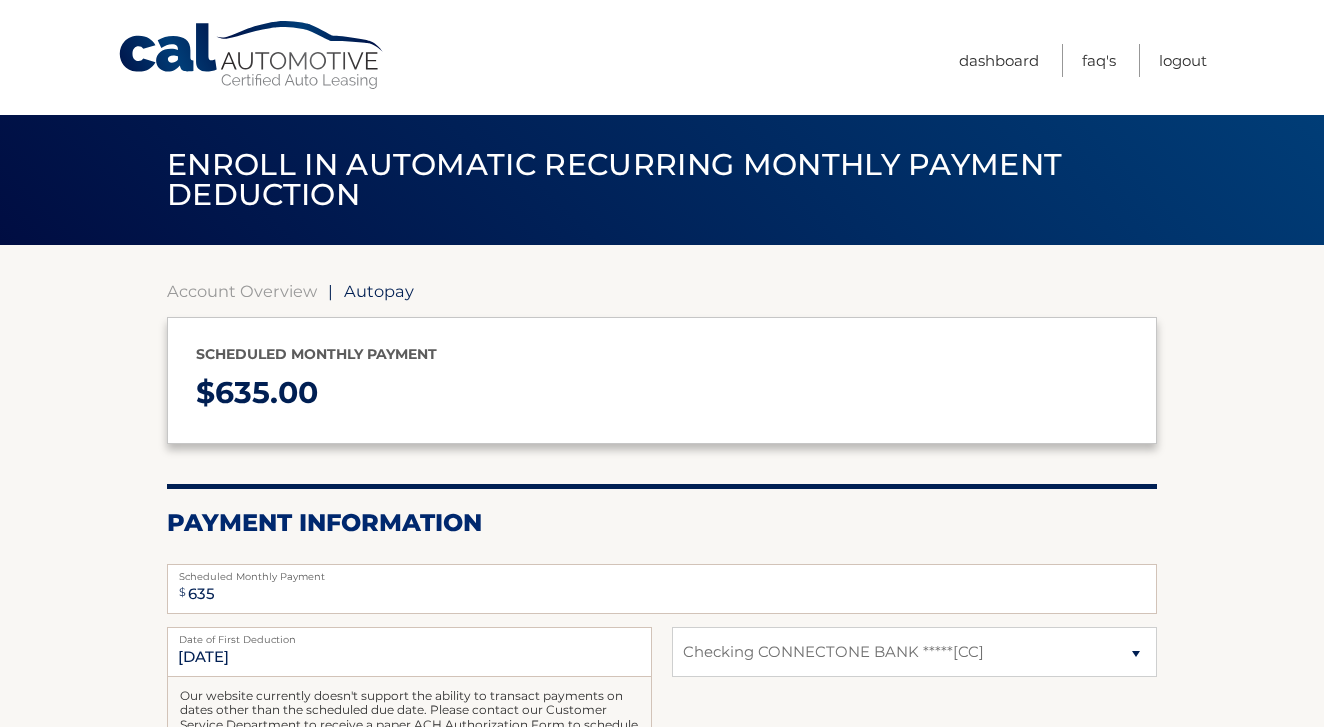 scroll, scrollTop: 0, scrollLeft: 0, axis: both 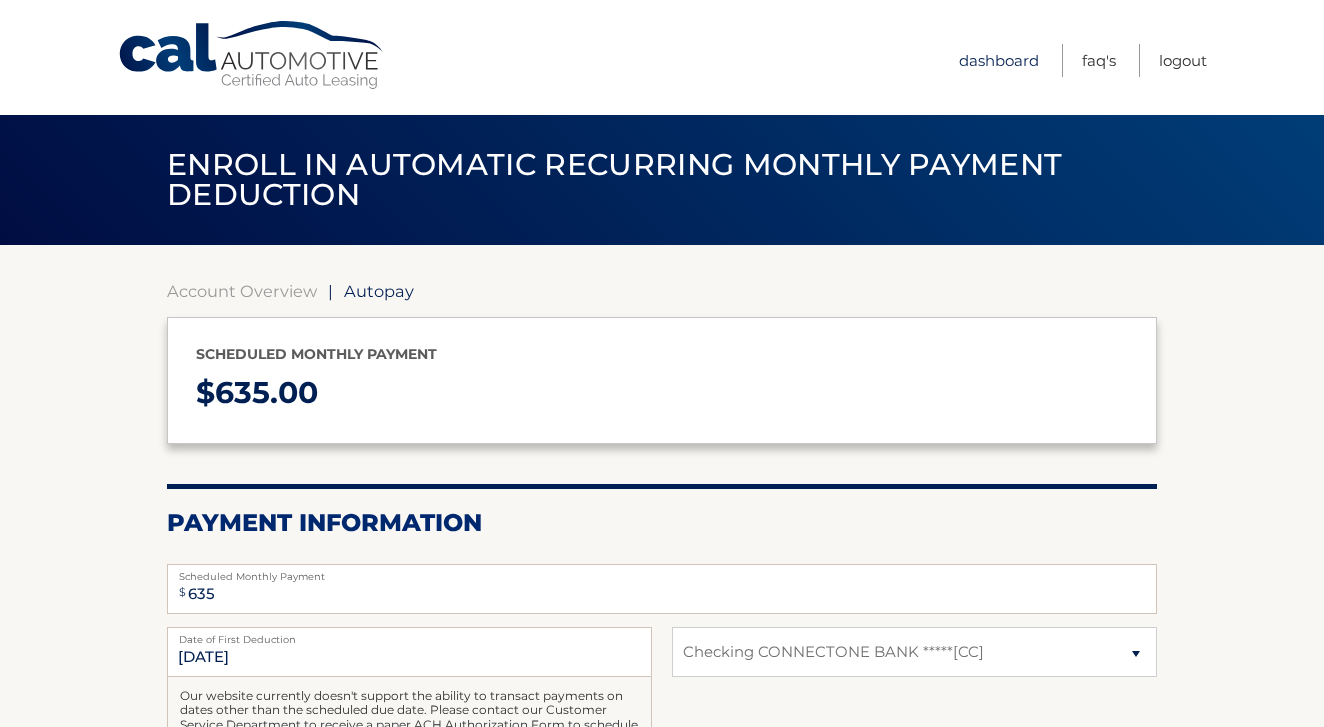 click on "Dashboard" at bounding box center (999, 60) 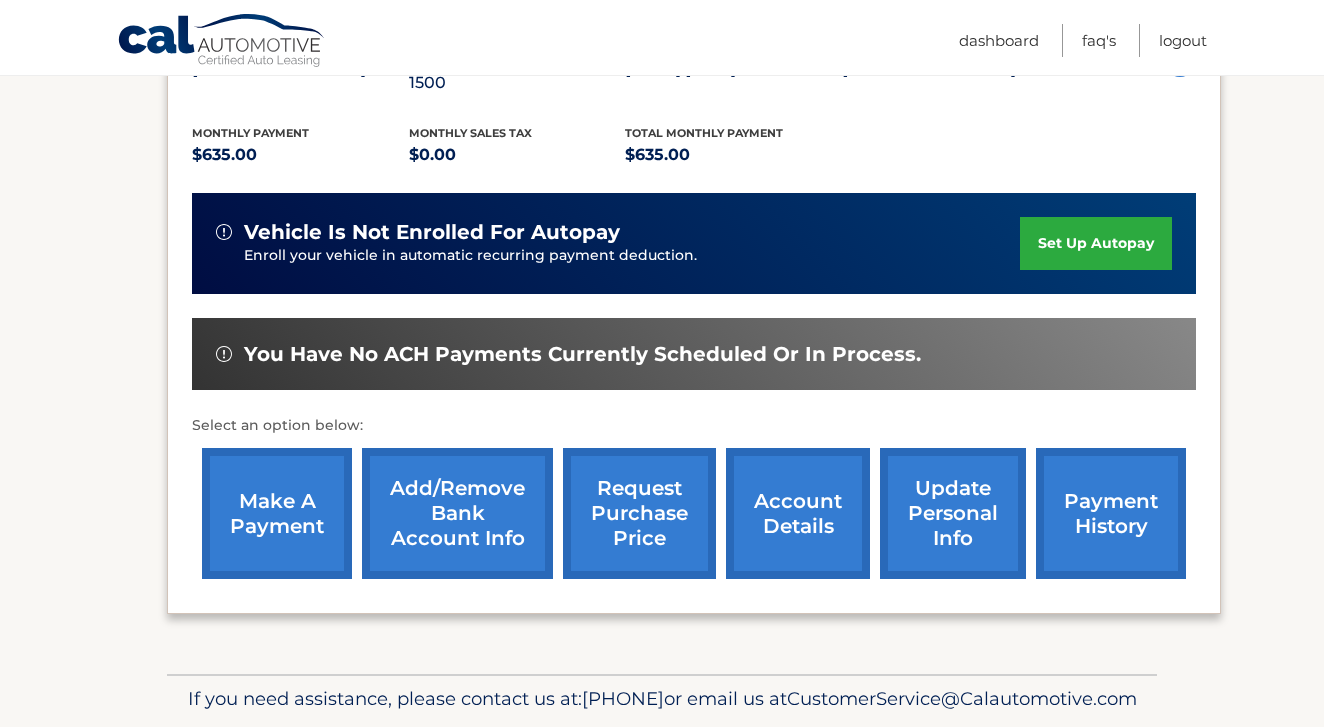 scroll, scrollTop: 414, scrollLeft: 0, axis: vertical 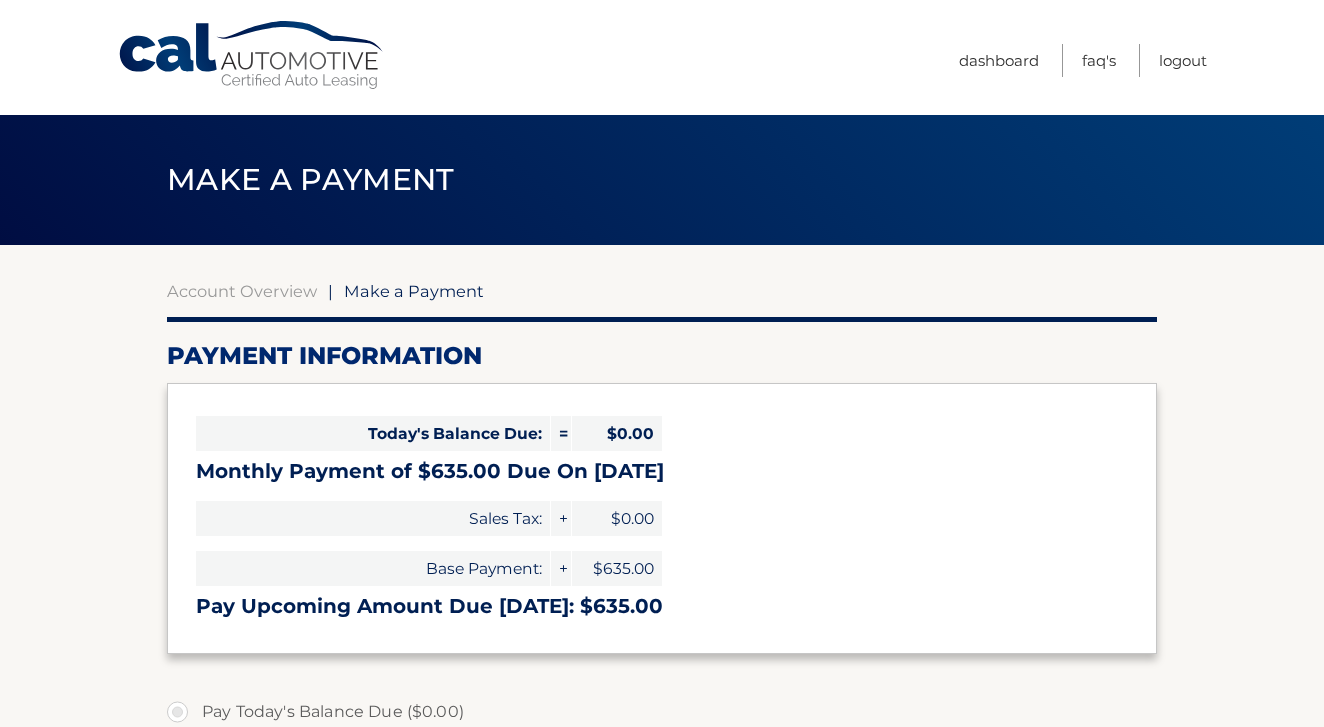 select on "ODE1ODUwOTctMWY5Ni00NWE0LTg2NTEtYWYxZDc5Yjk4MGY0" 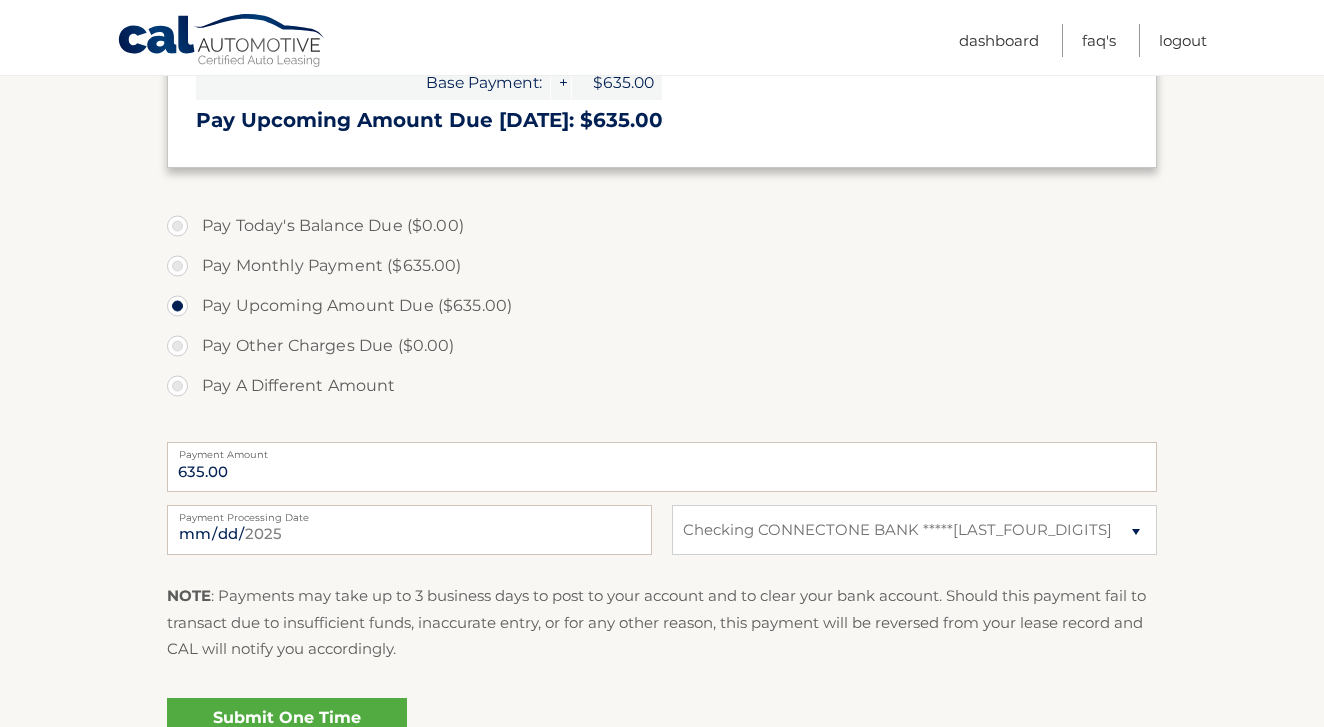scroll, scrollTop: 575, scrollLeft: 0, axis: vertical 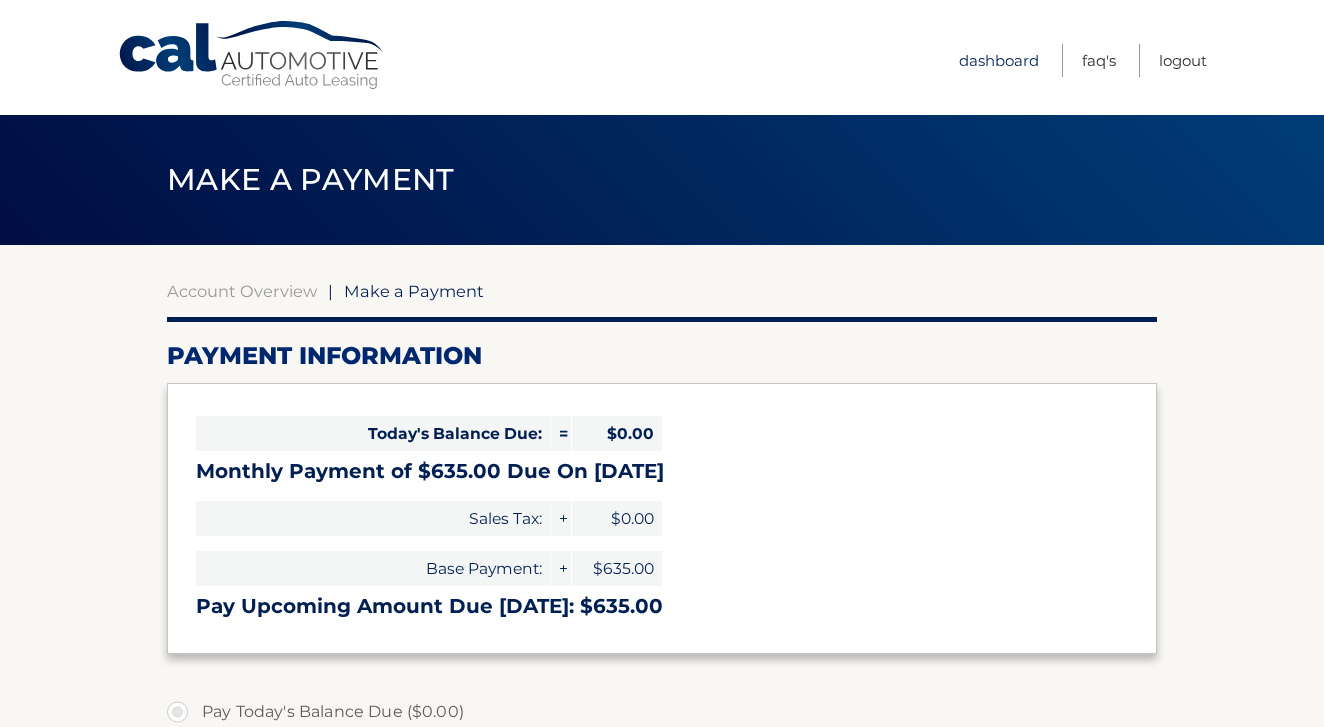 click on "Dashboard" at bounding box center (999, 60) 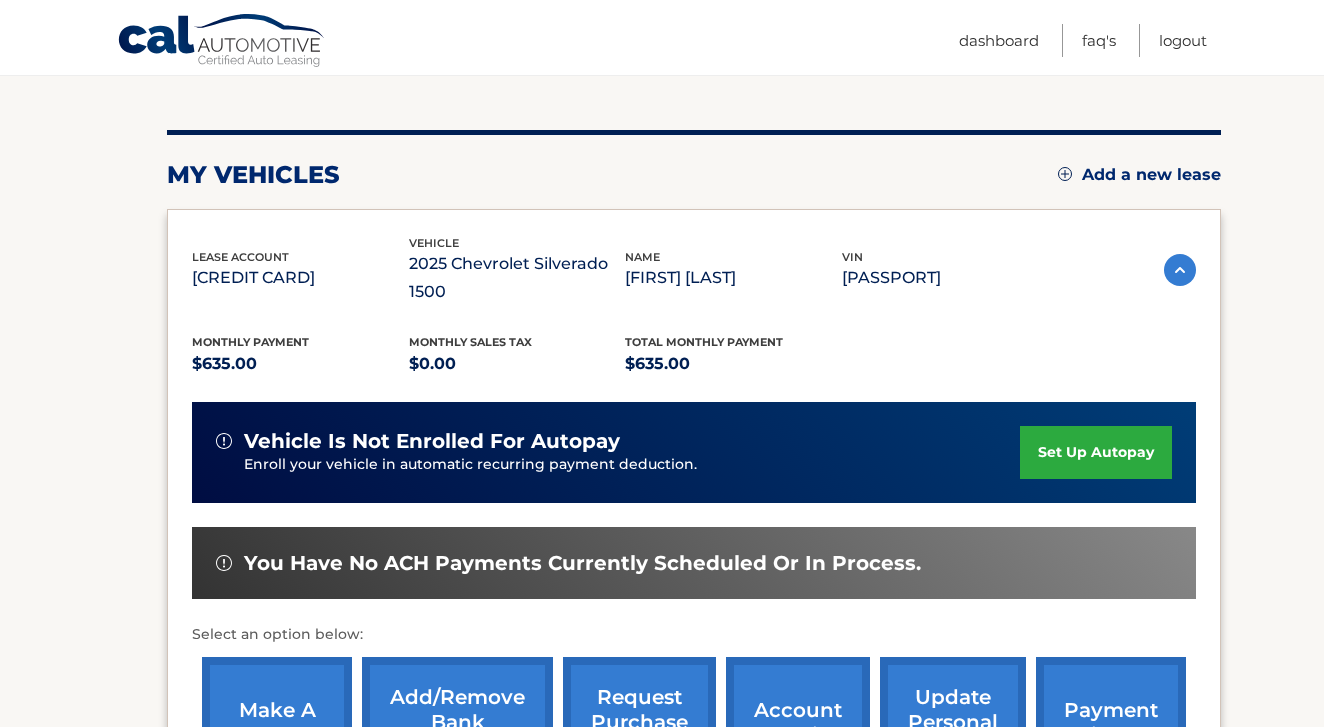 scroll, scrollTop: 208, scrollLeft: 0, axis: vertical 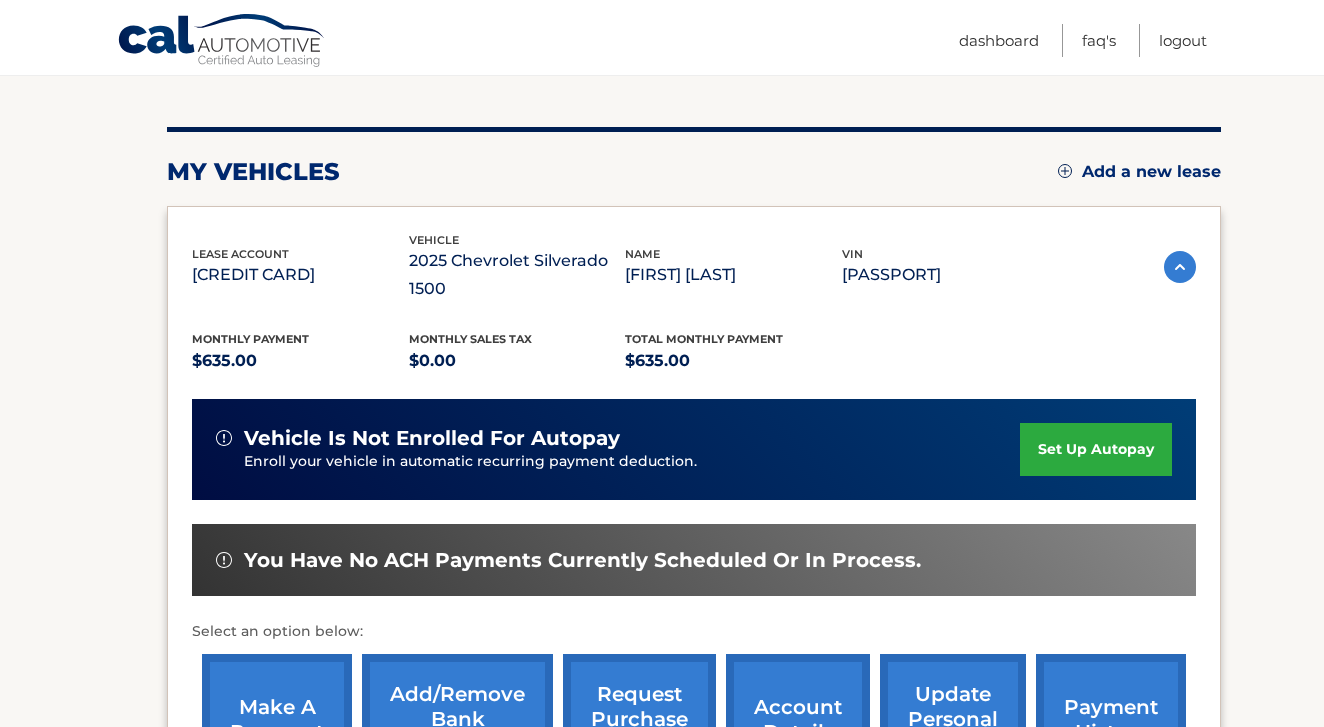 click on "set up autopay" at bounding box center [1096, 449] 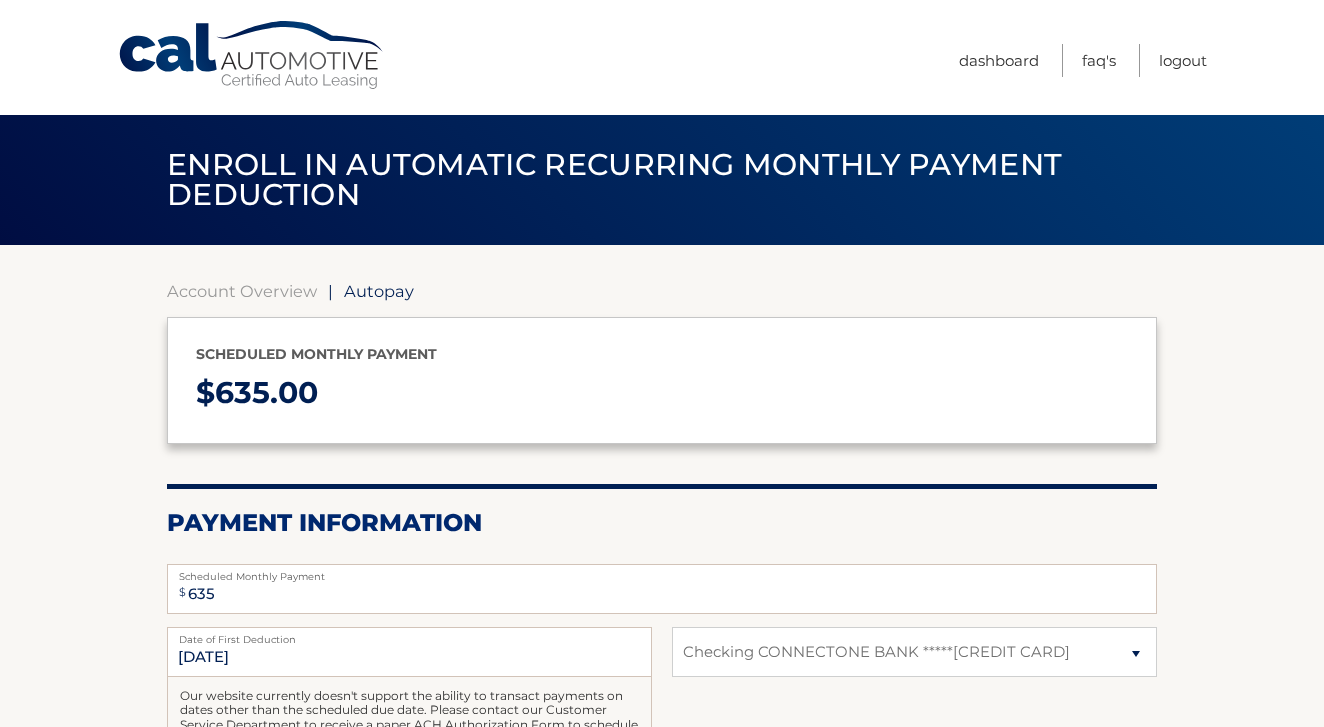 select on "ODE1ODUwOTctMWY5Ni00NWE0LTg2NTEtYWYxZDc5Yjk4MGY0" 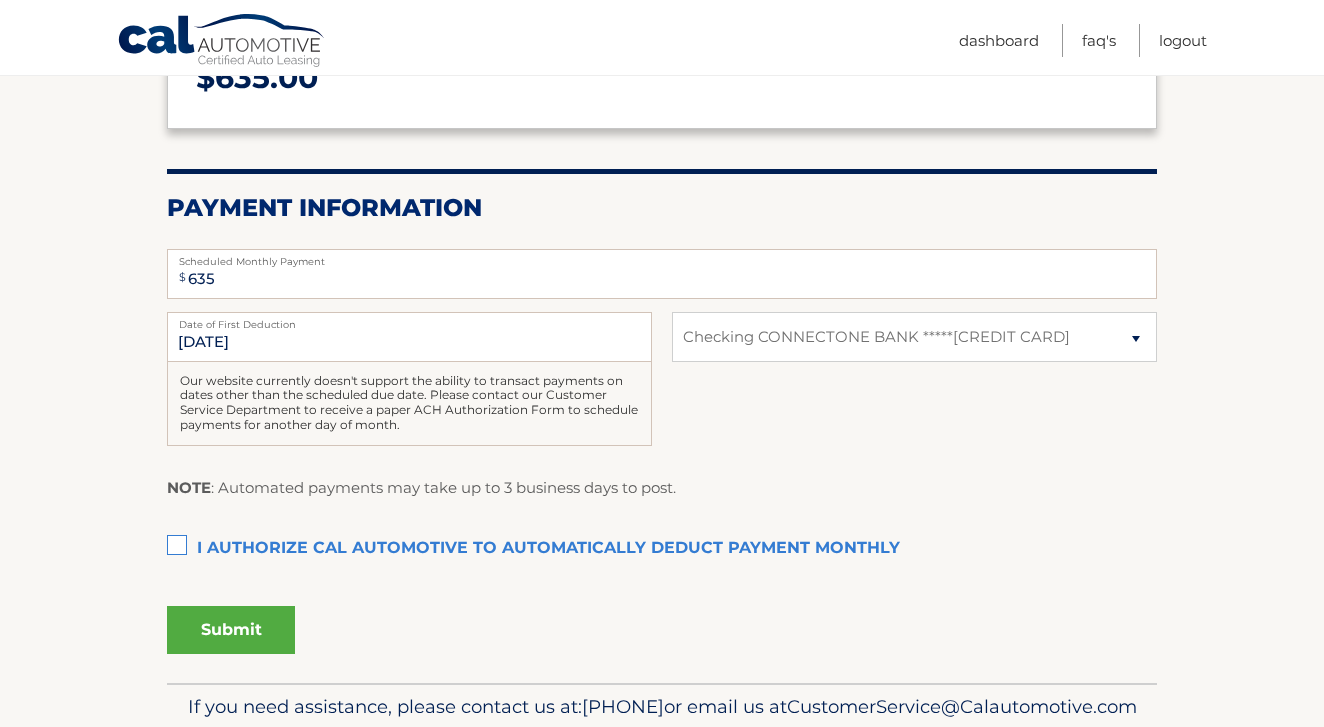 scroll, scrollTop: 341, scrollLeft: 0, axis: vertical 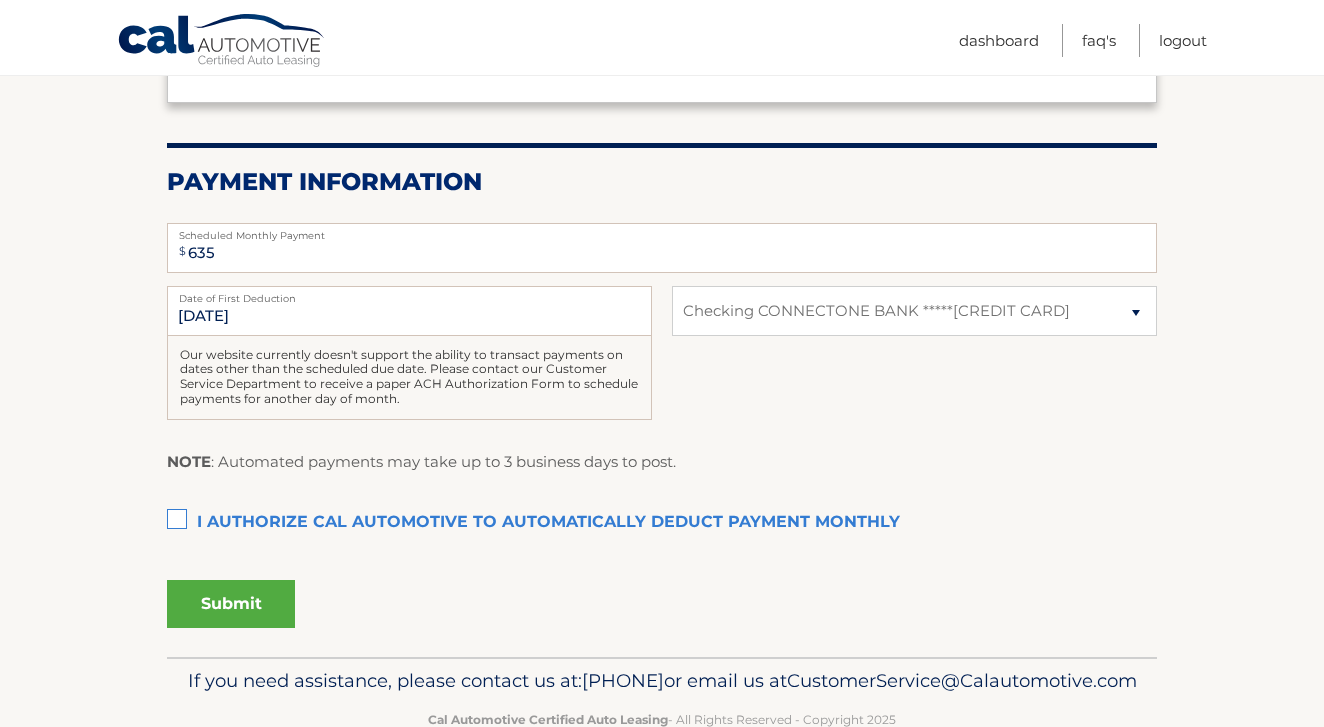 click on "I authorize cal automotive to automatically deduct payment monthly
This checkbox must be checked" at bounding box center [662, 523] 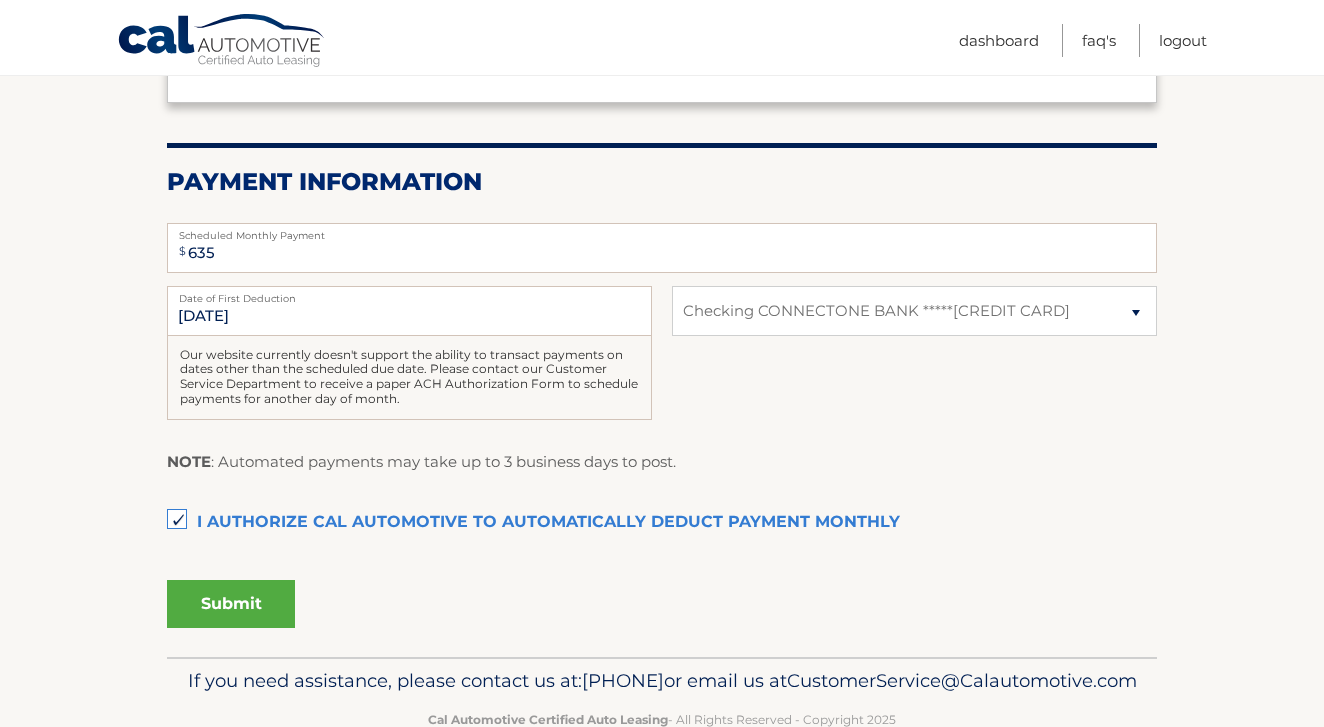 click on "Submit" at bounding box center [231, 604] 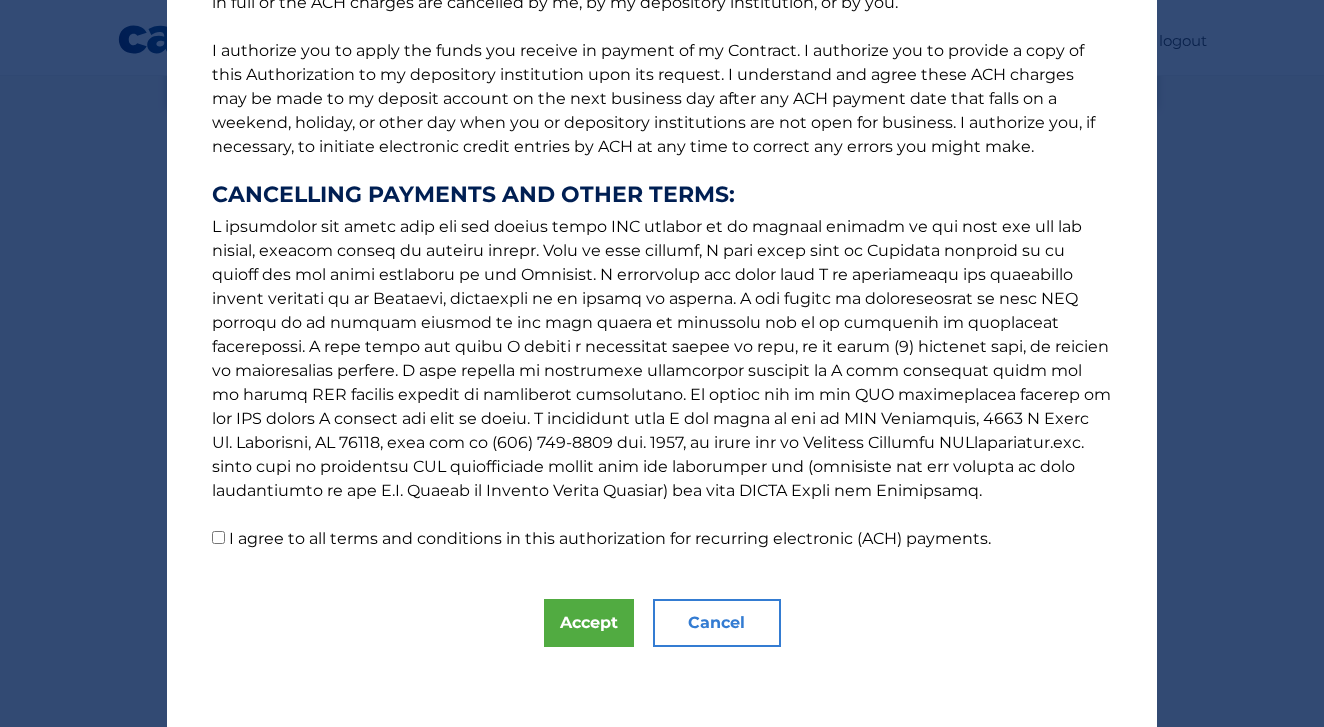 scroll, scrollTop: 242, scrollLeft: 0, axis: vertical 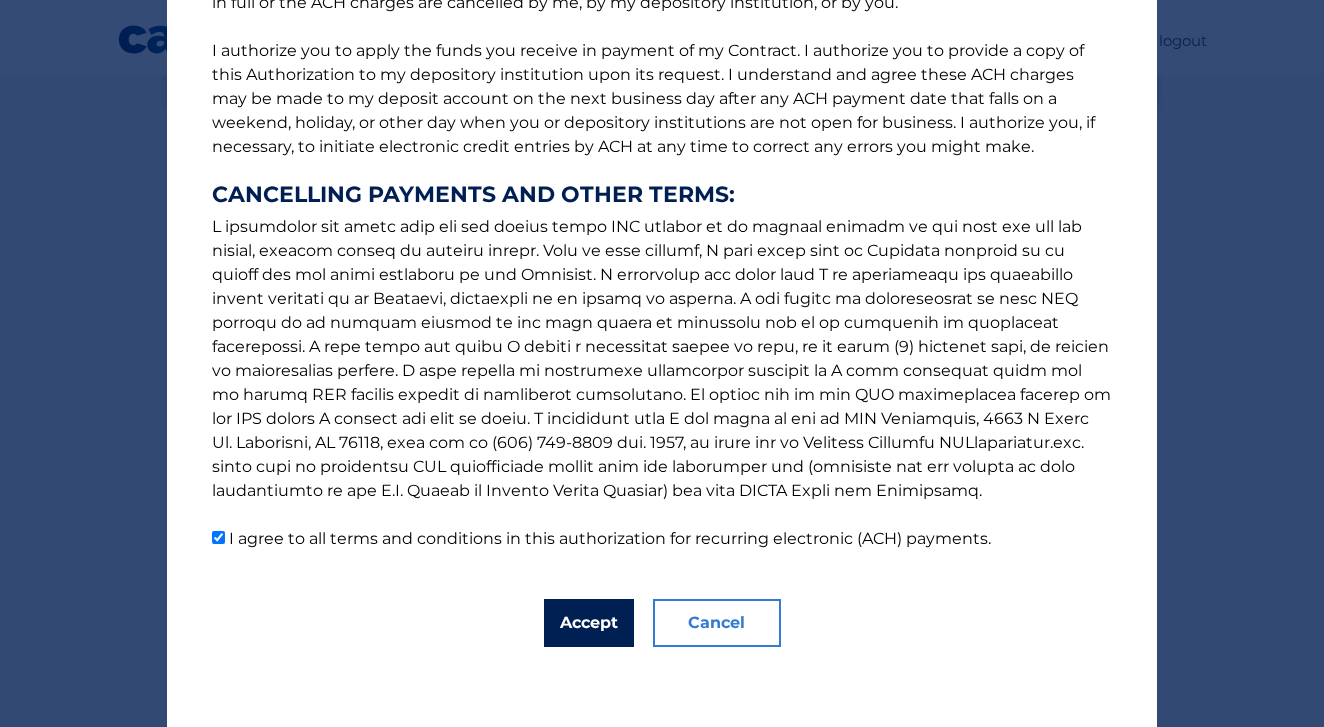 click on "Accept" at bounding box center [589, 623] 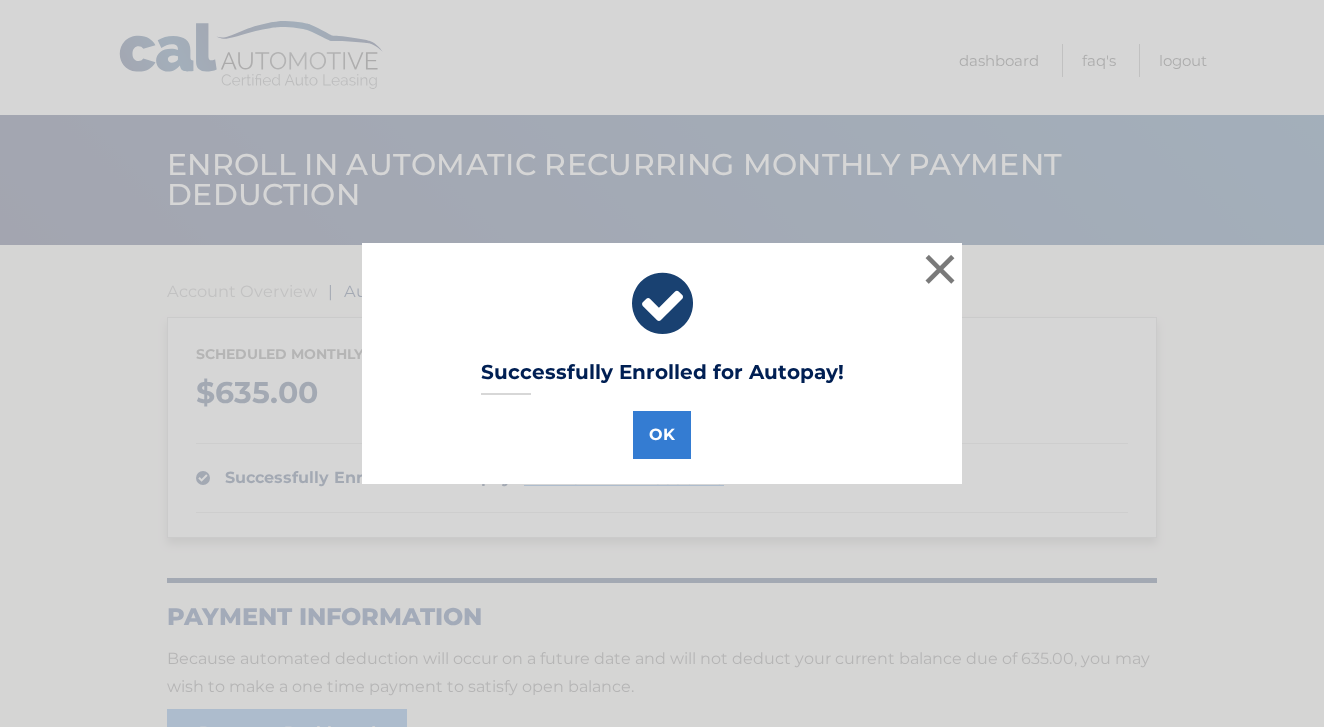 scroll, scrollTop: 0, scrollLeft: 0, axis: both 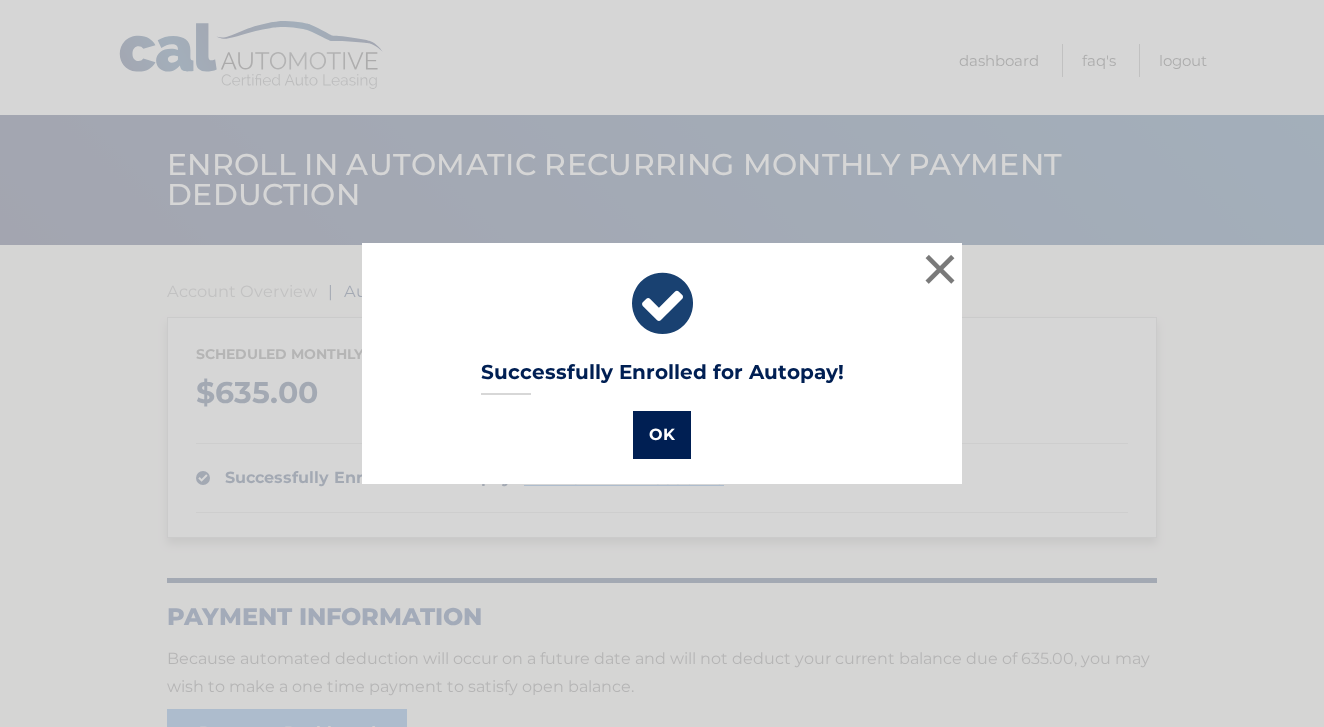 click on "OK" at bounding box center [662, 435] 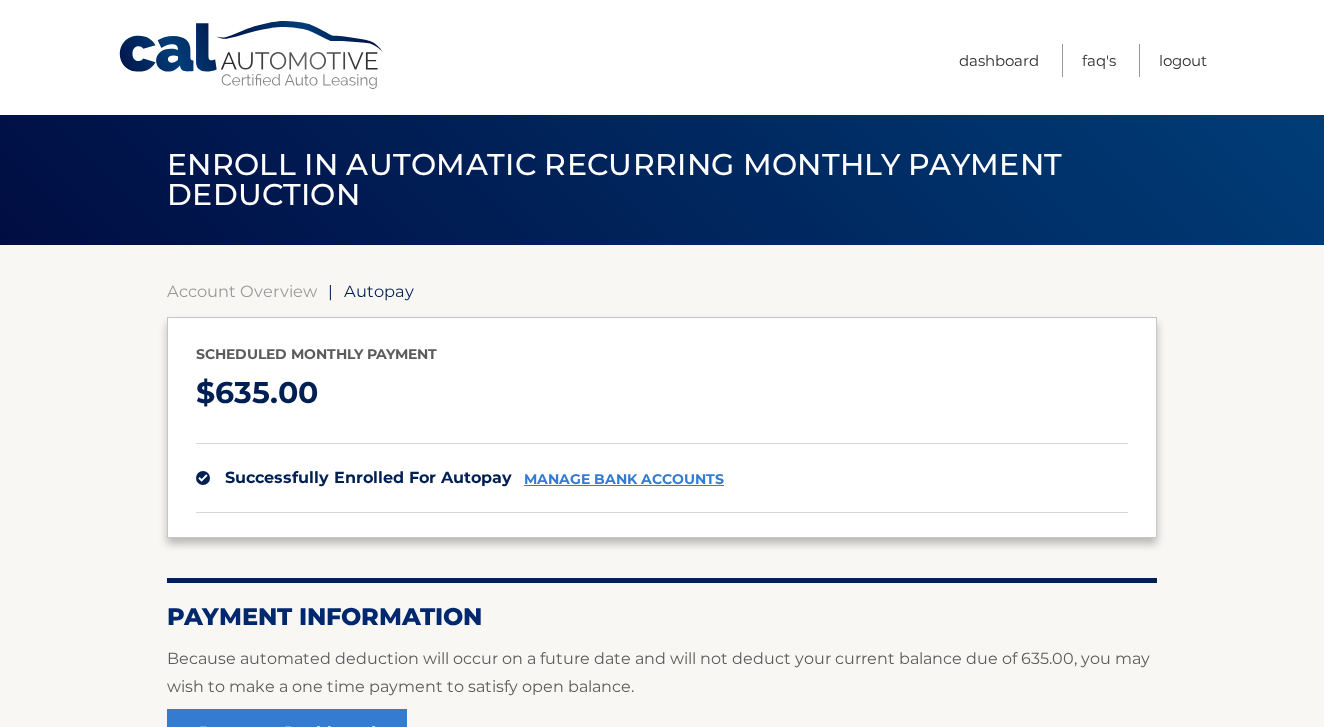 scroll, scrollTop: 0, scrollLeft: 0, axis: both 